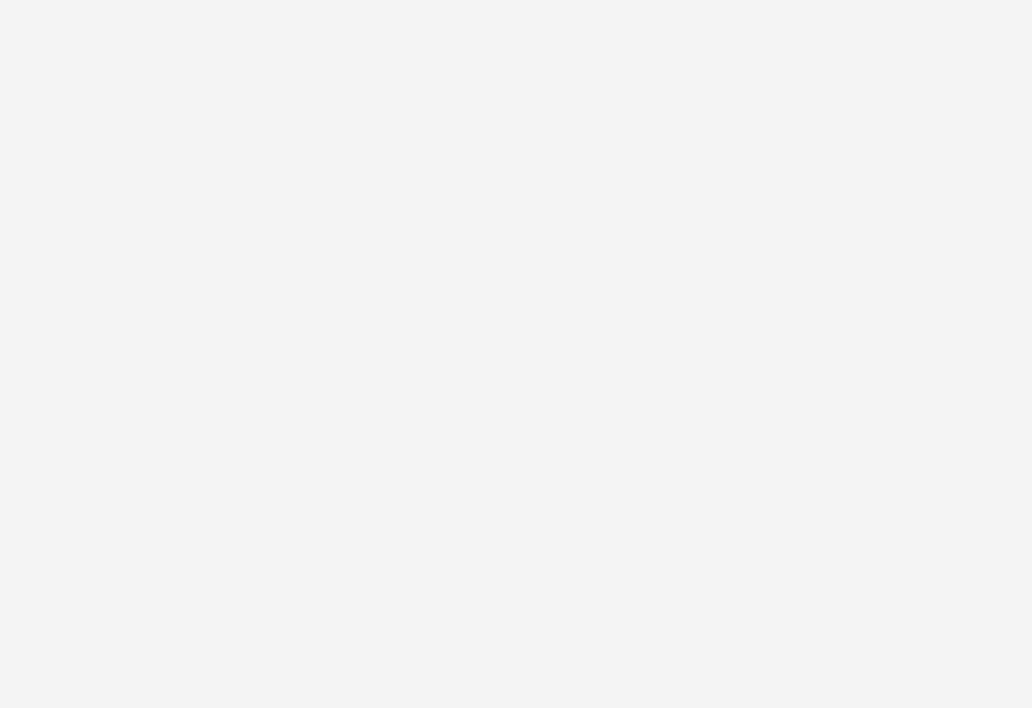scroll, scrollTop: 0, scrollLeft: 0, axis: both 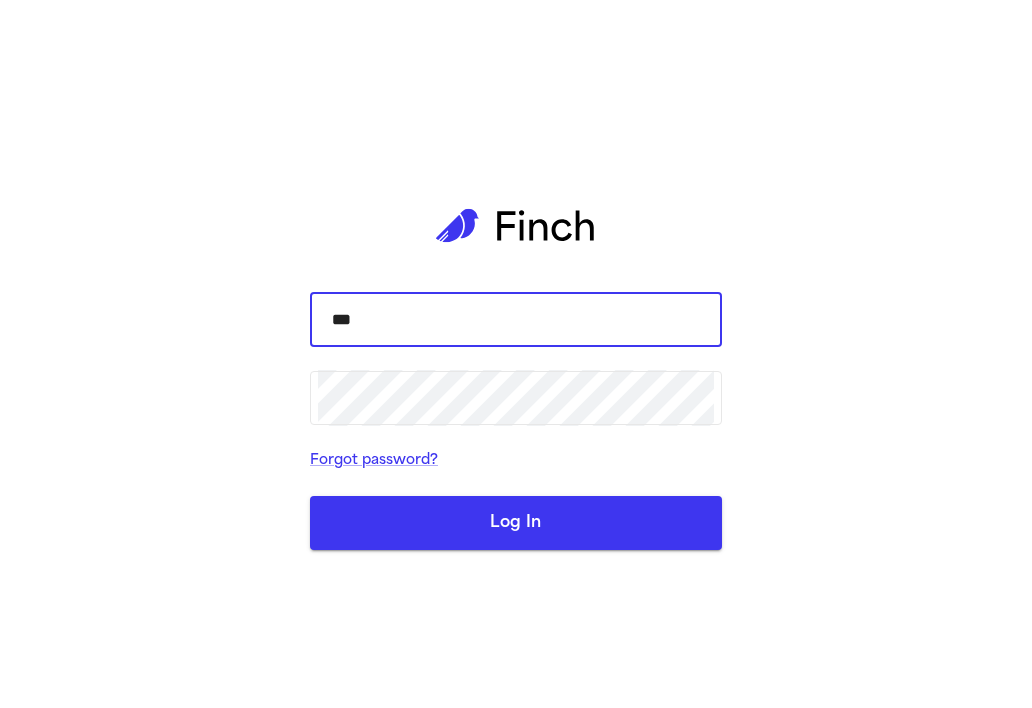 type on "**********" 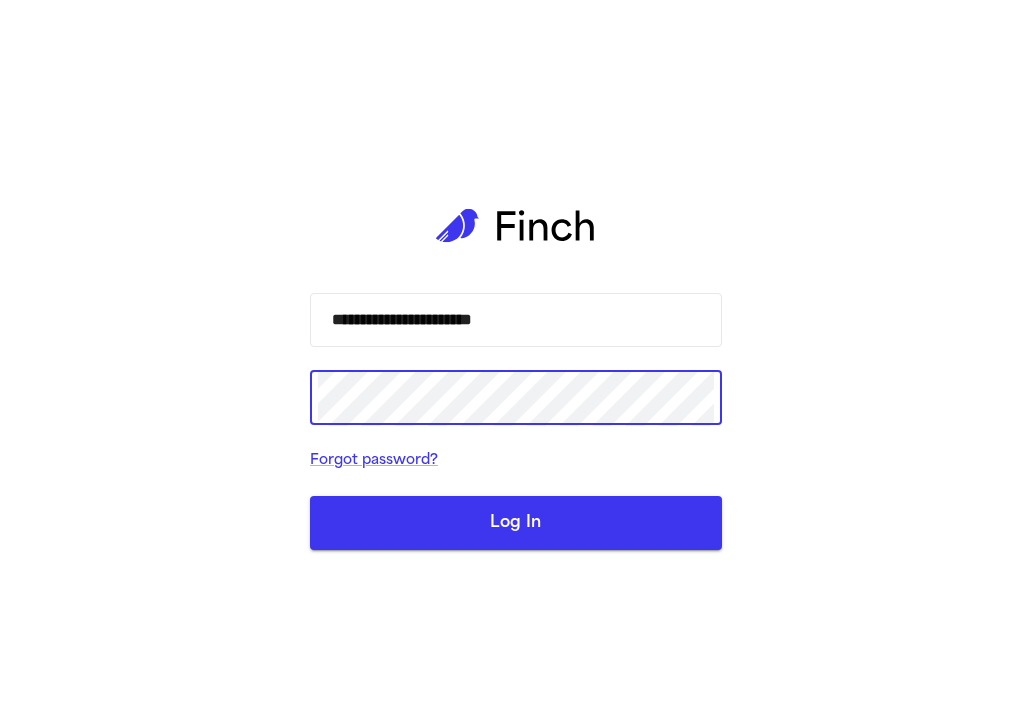 click on "Log In" at bounding box center (516, 523) 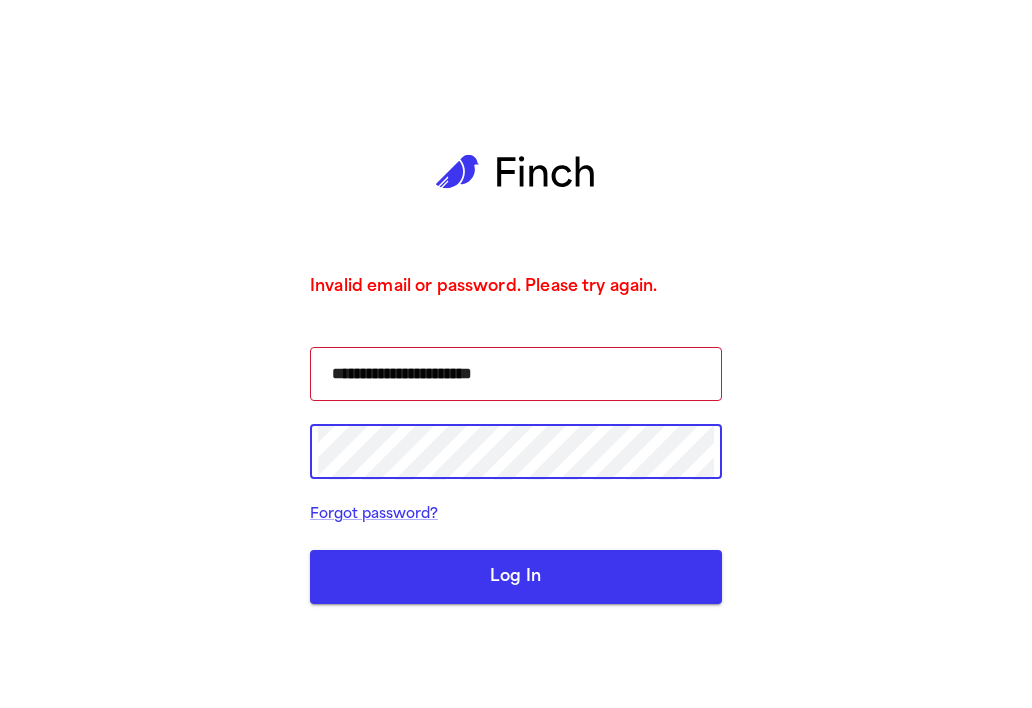 click on "**********" at bounding box center [516, 354] 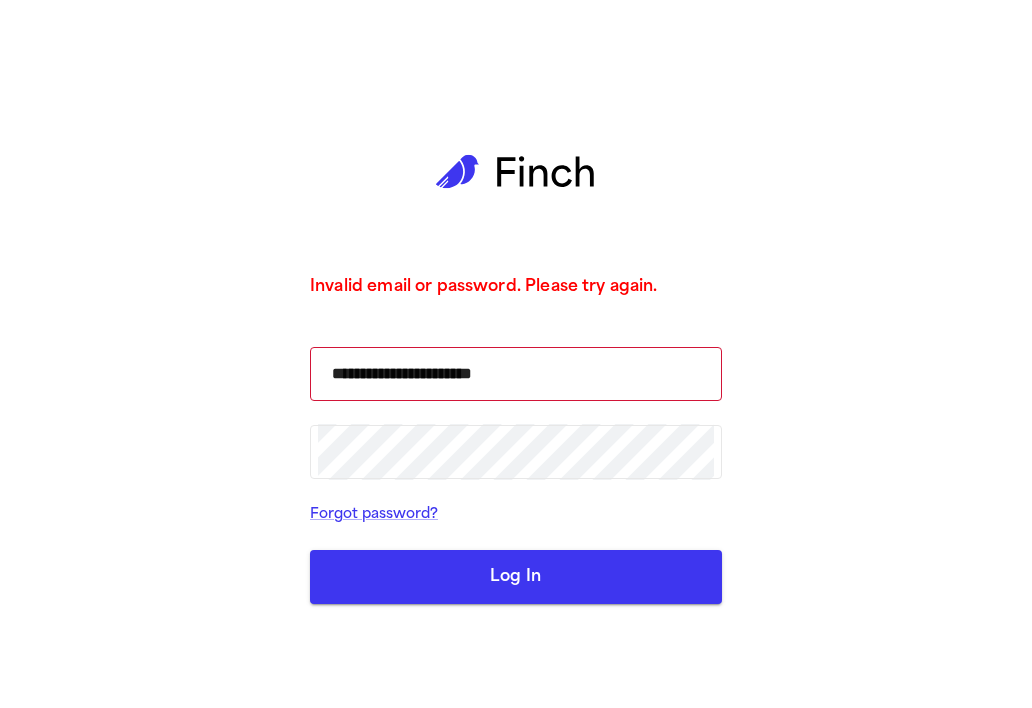 click on "Log In" at bounding box center (516, 577) 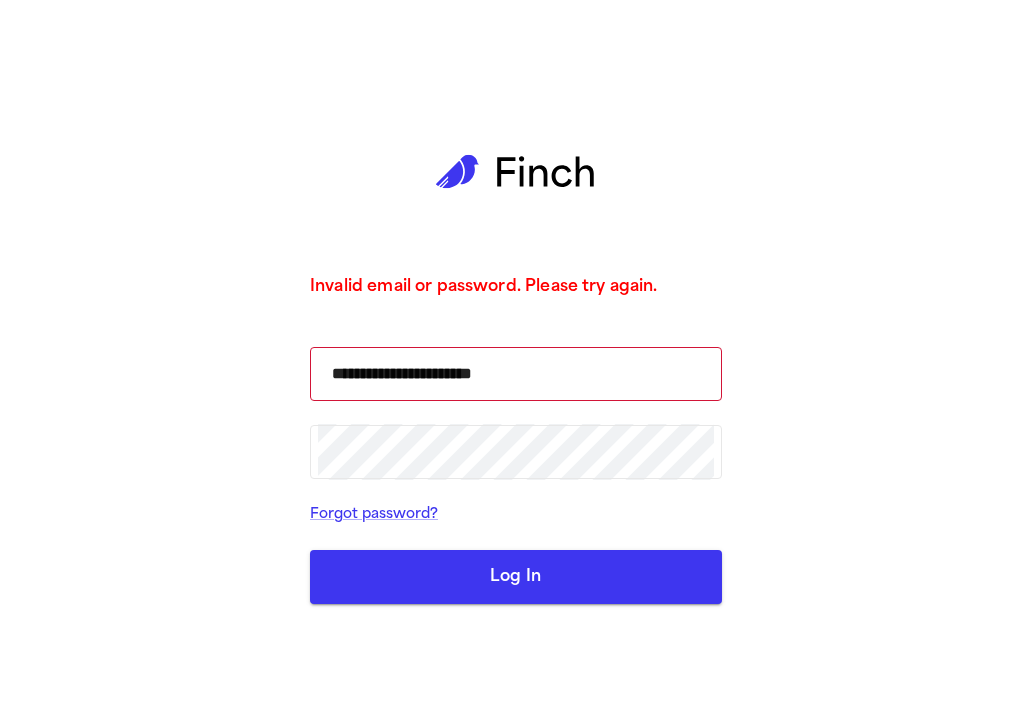 click on "Log In" at bounding box center [516, 577] 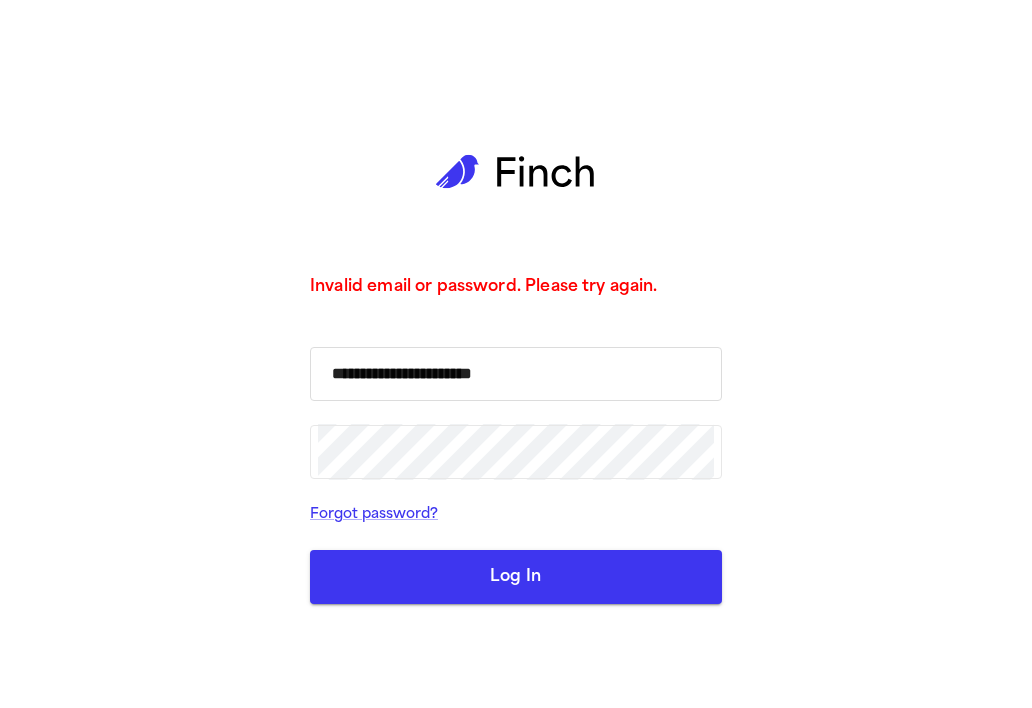 click on "**********" at bounding box center (516, 374) 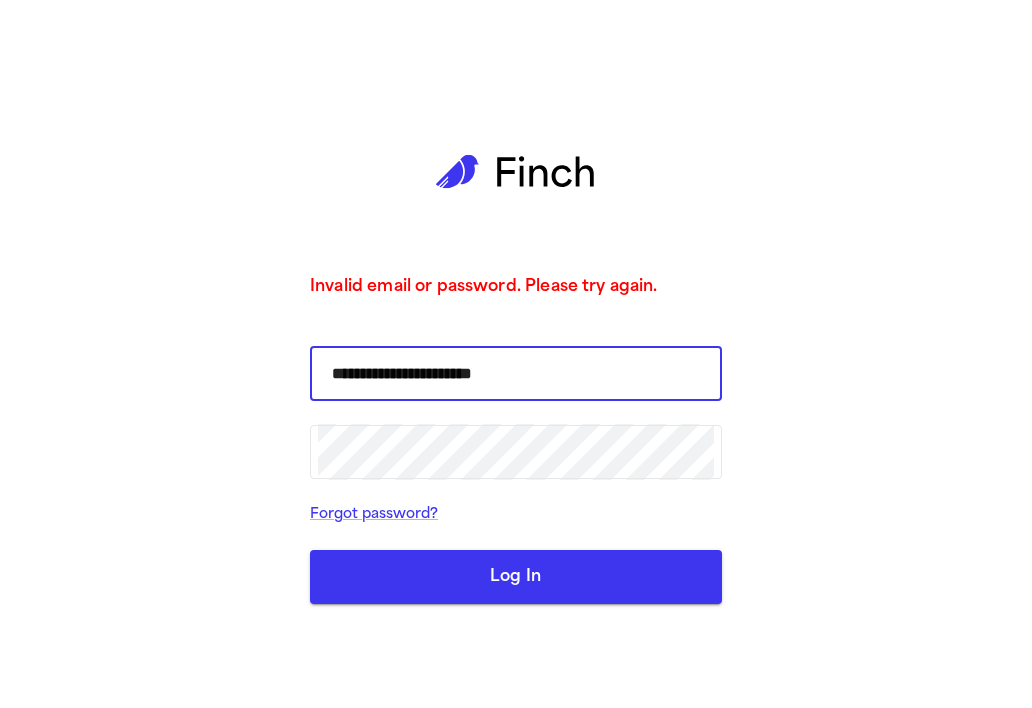 click on "Log In" at bounding box center [516, 577] 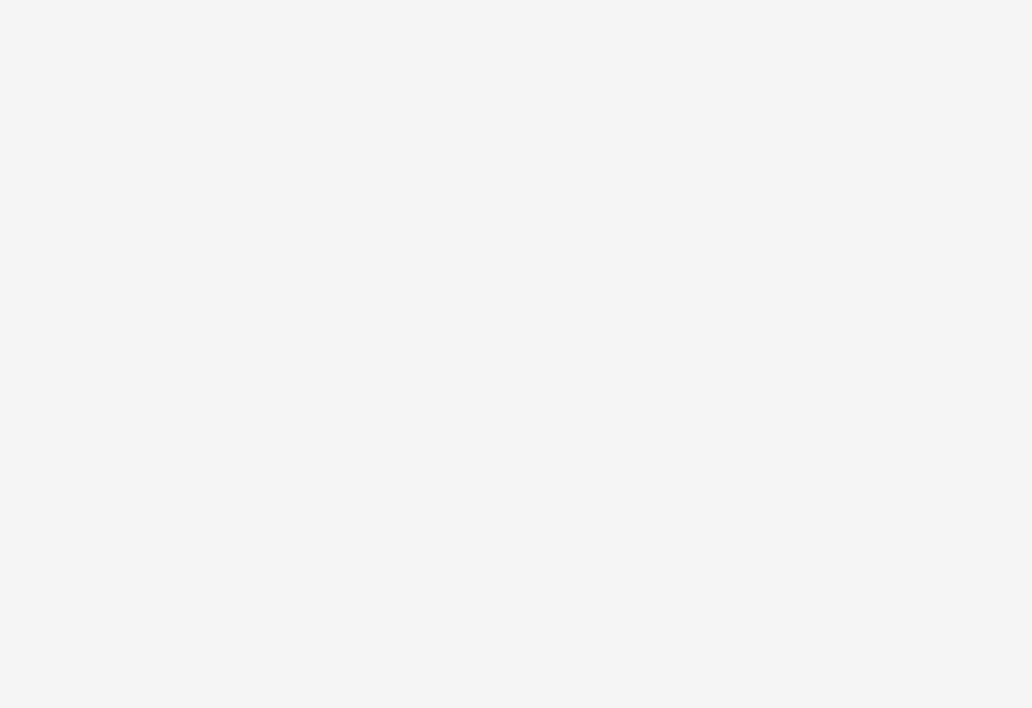 scroll, scrollTop: 0, scrollLeft: 0, axis: both 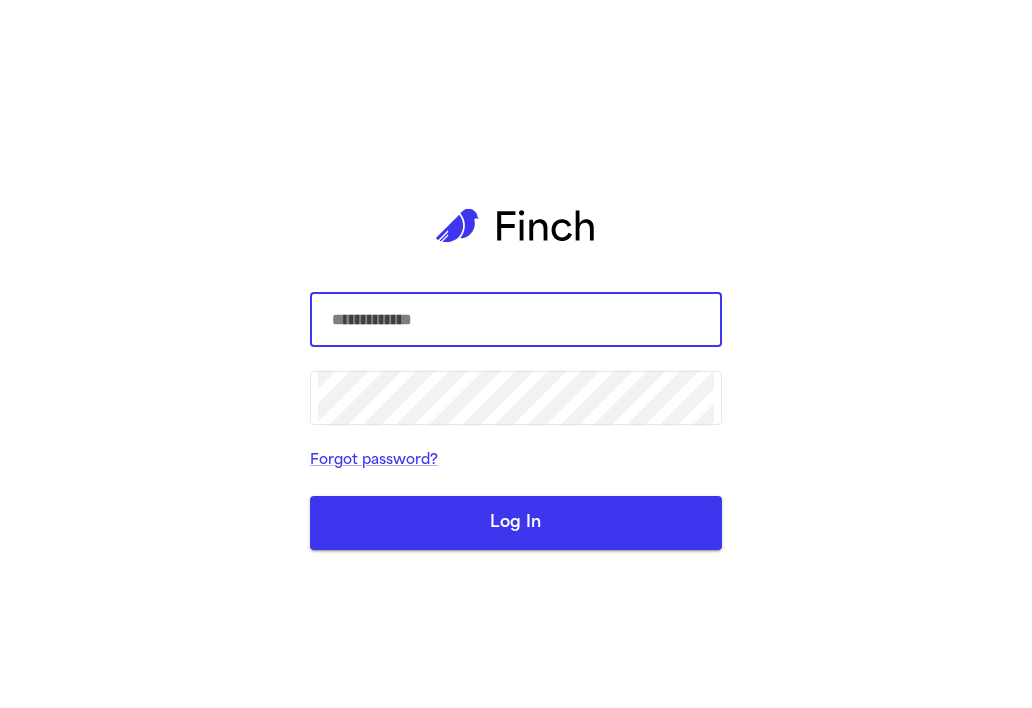 paste on "**********" 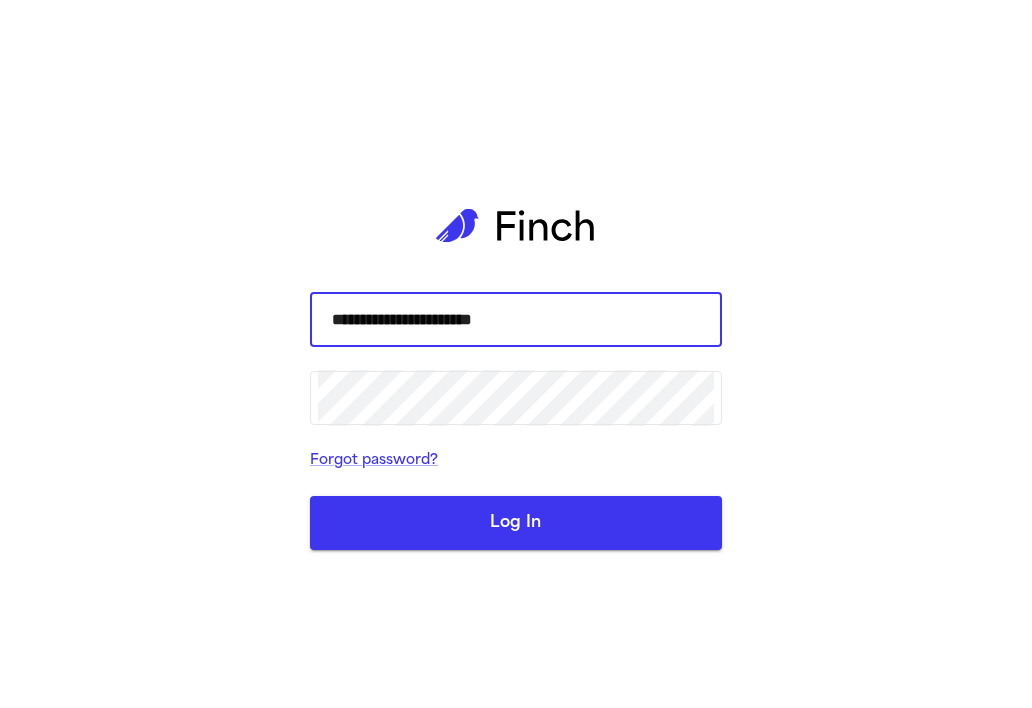 type on "**********" 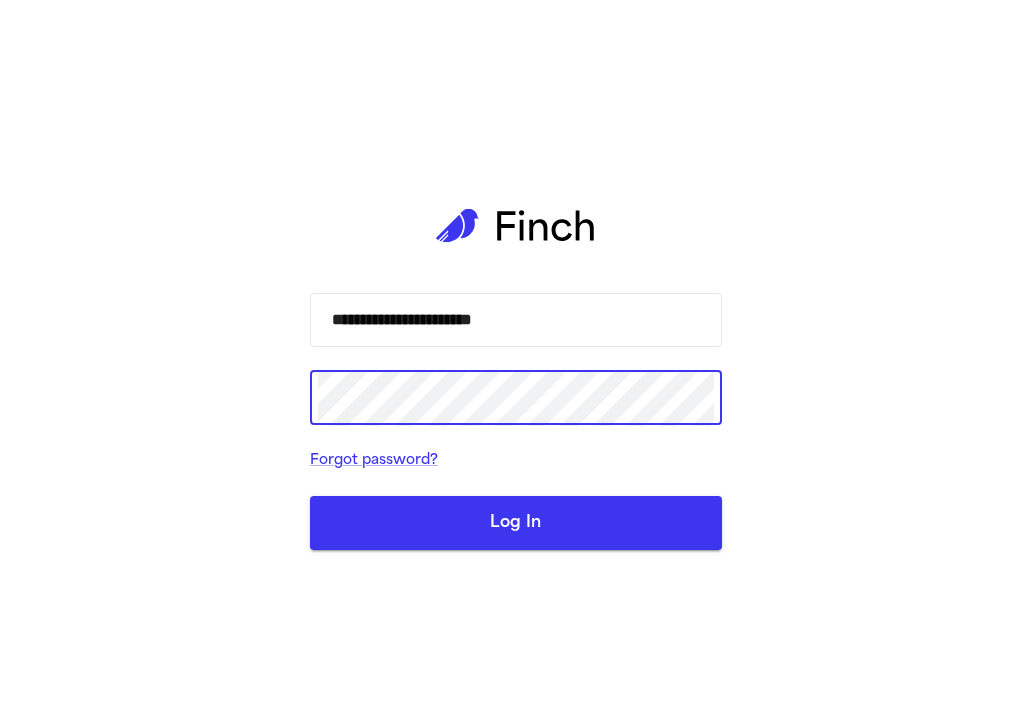 click on "Log In" at bounding box center [516, 523] 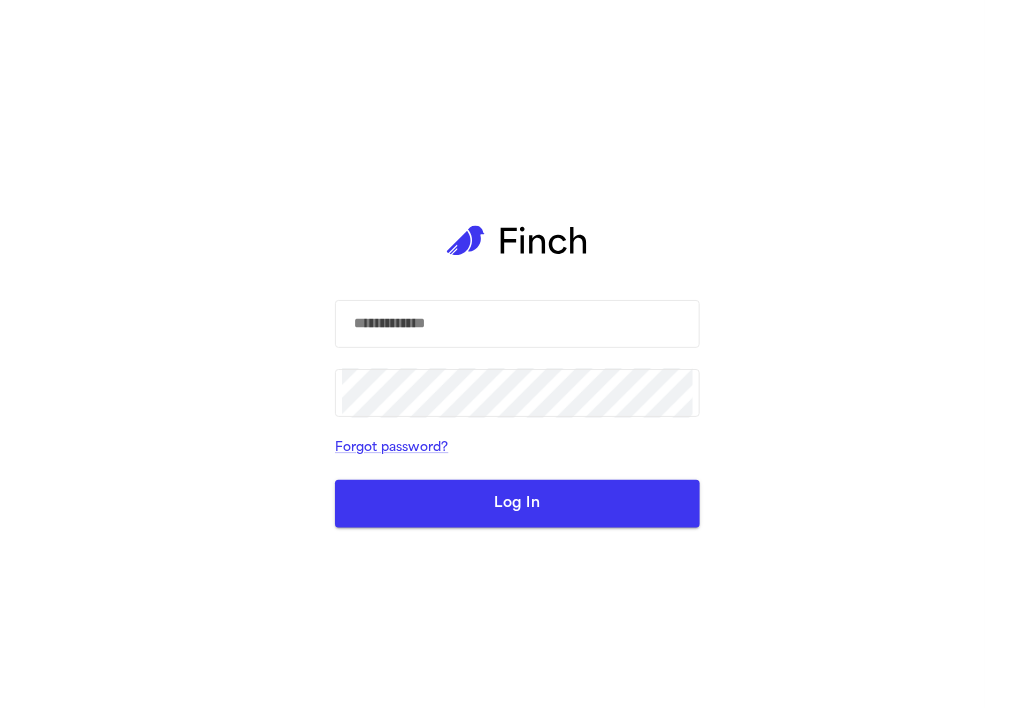 scroll, scrollTop: 0, scrollLeft: 0, axis: both 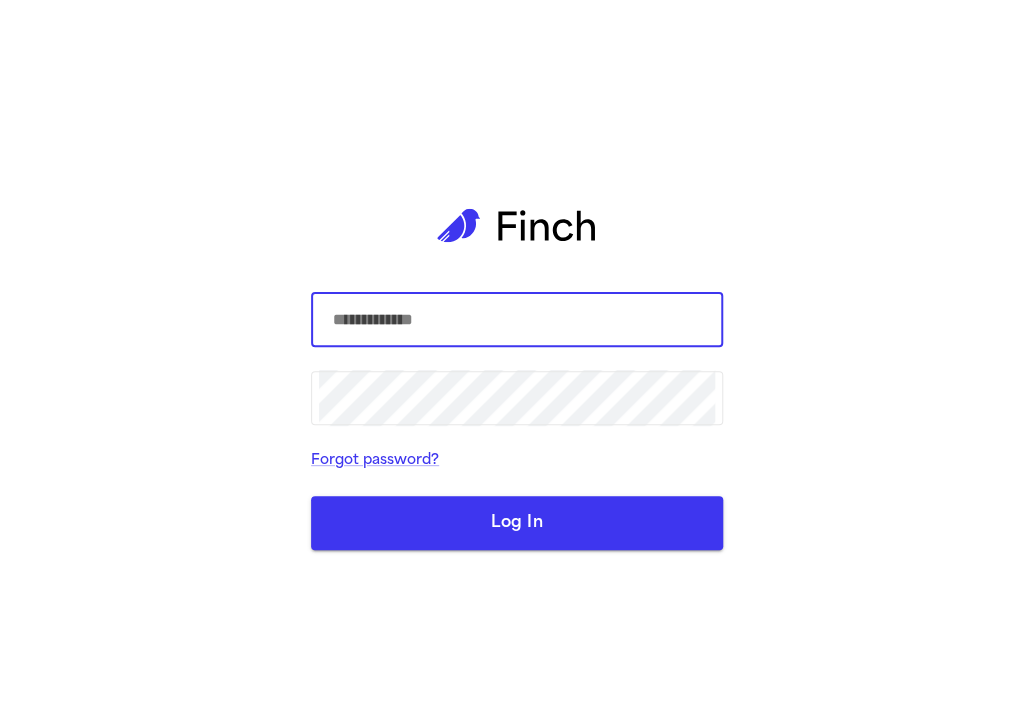 click at bounding box center (517, 320) 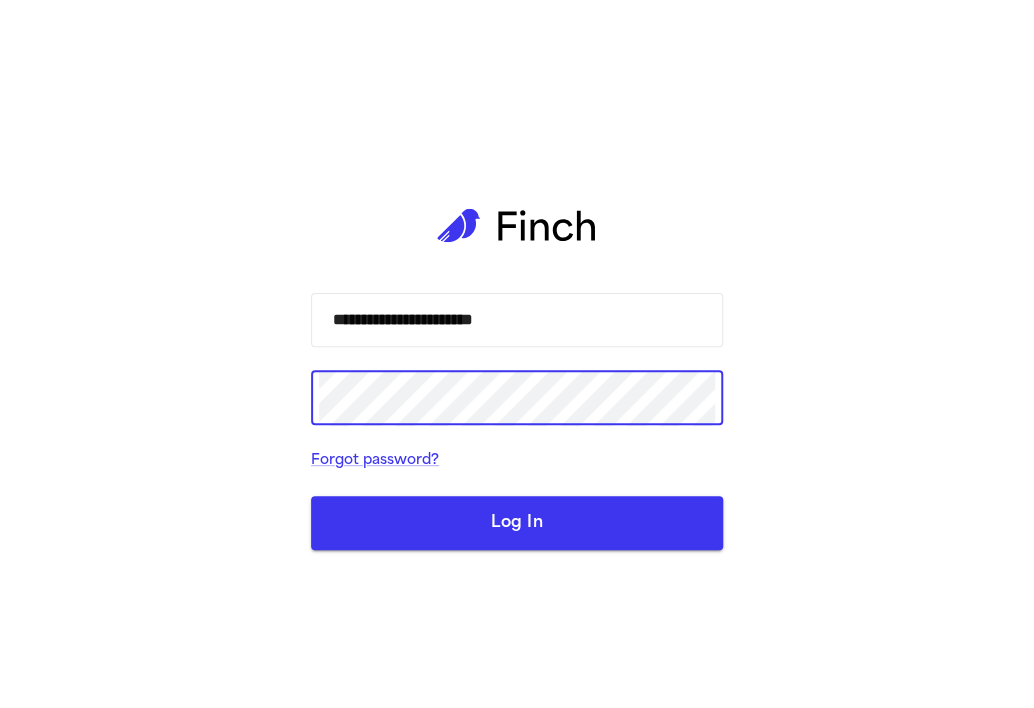 click on "Log In" at bounding box center [517, 523] 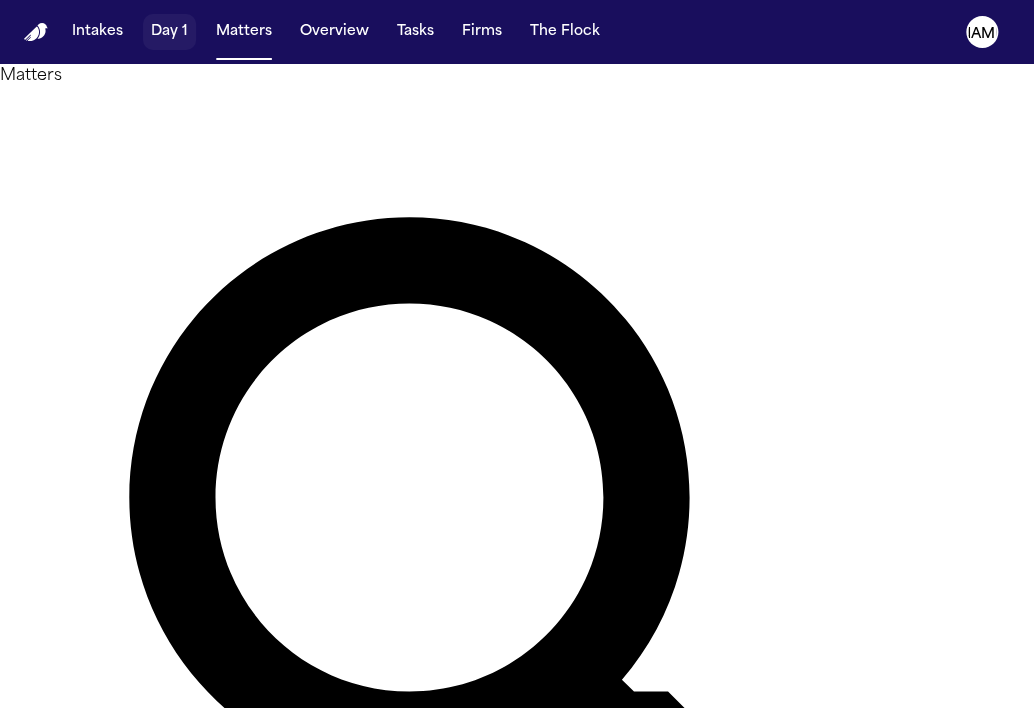 click on "Day 1" at bounding box center (169, 32) 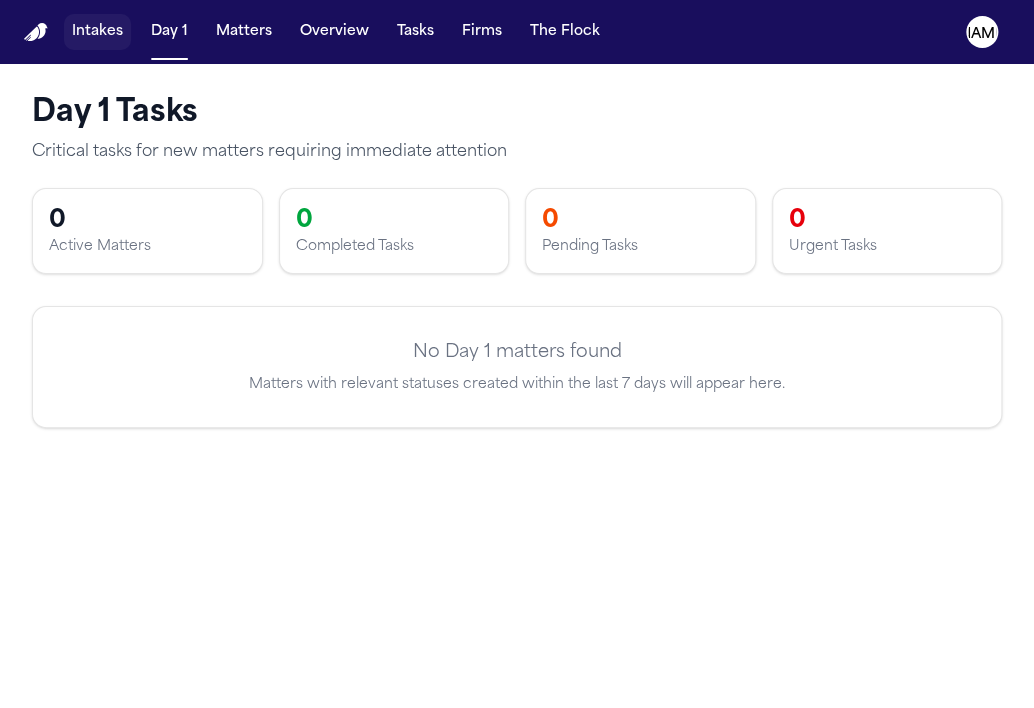 click on "Intakes" at bounding box center [97, 32] 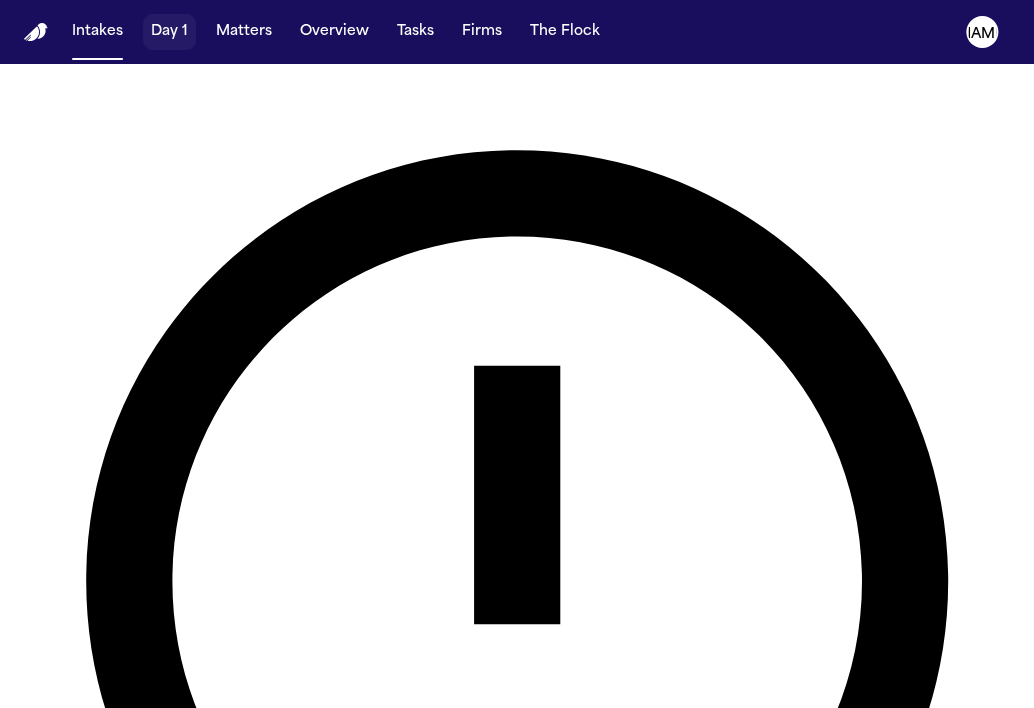 click on "Day 1" at bounding box center [169, 32] 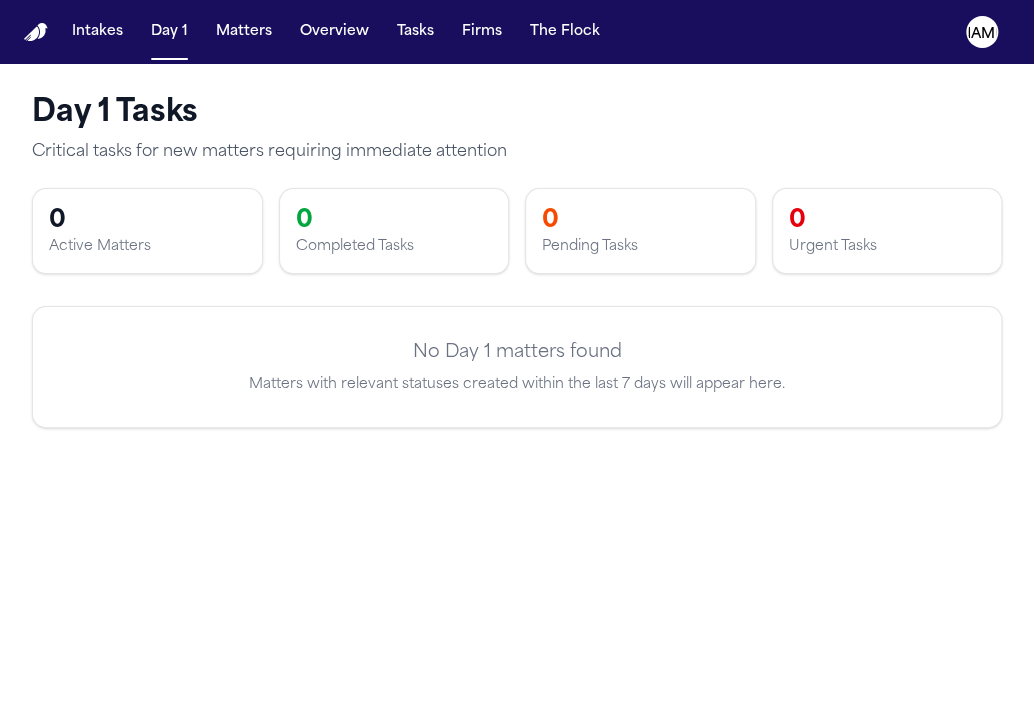type 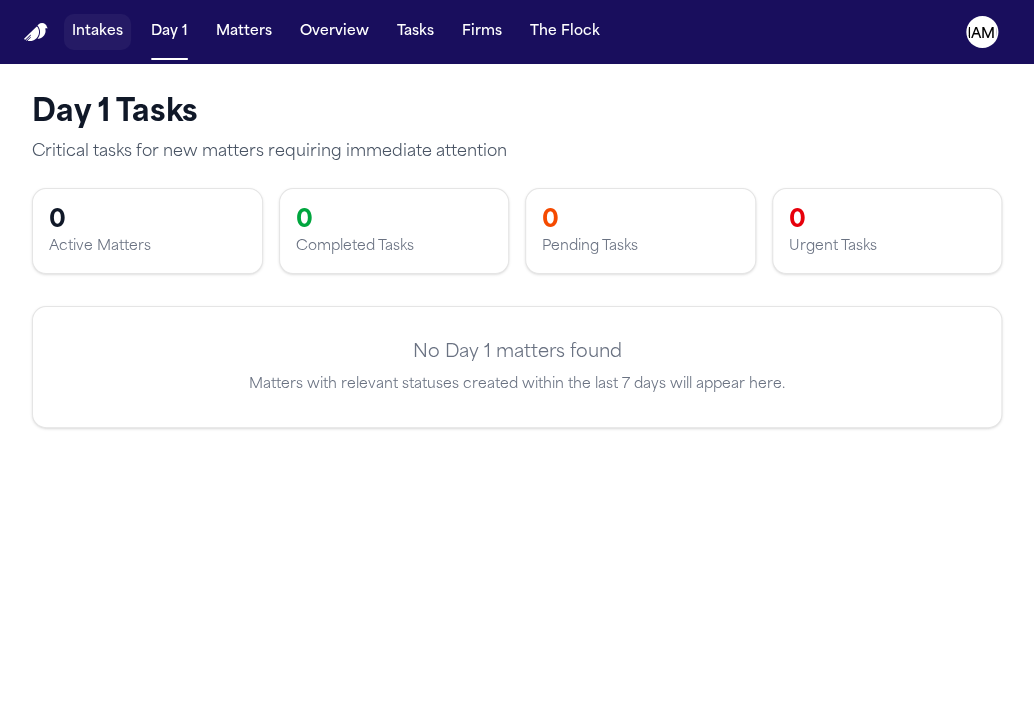 click on "Intakes" at bounding box center [97, 32] 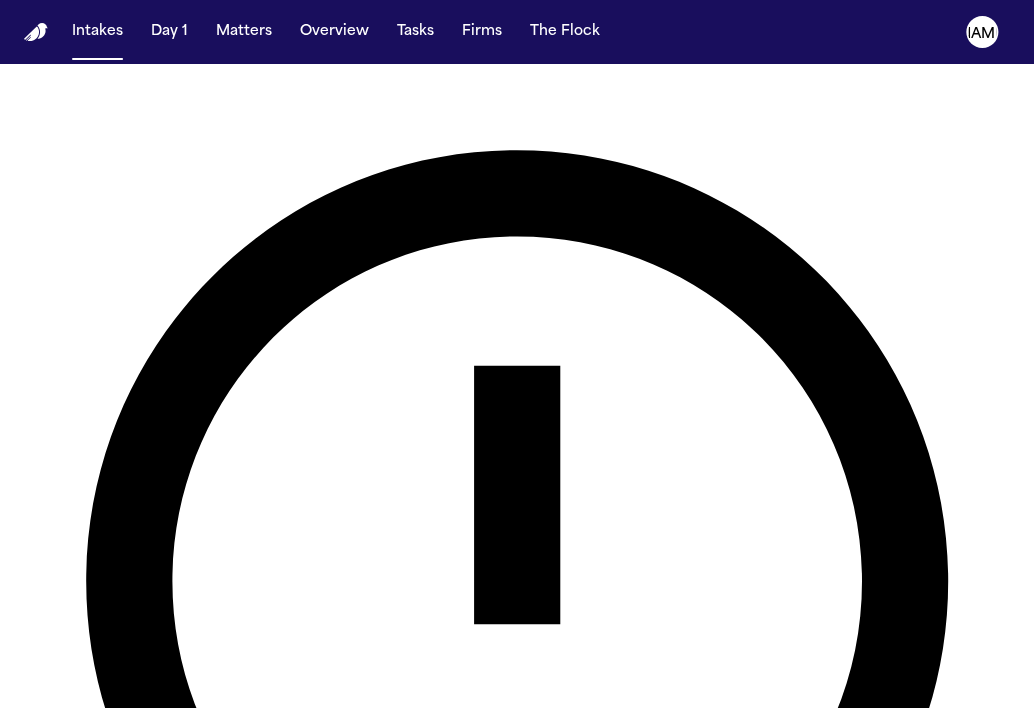 type 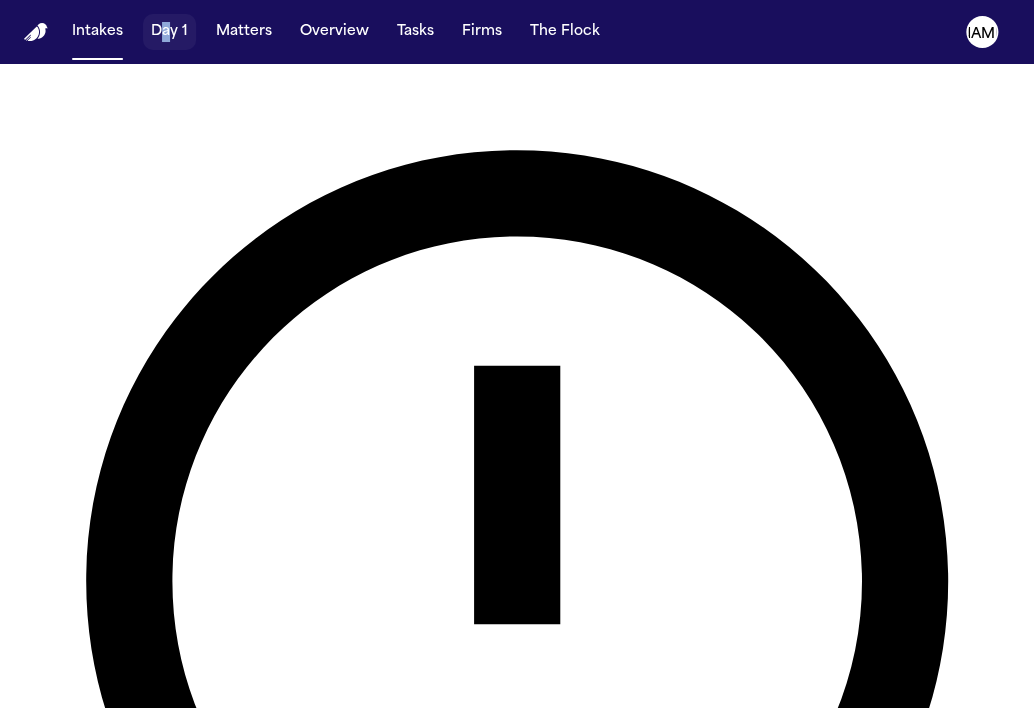 click on "Intakes Day 1 Matters Overview Tasks Firms The Flock JT" at bounding box center (517, 32) 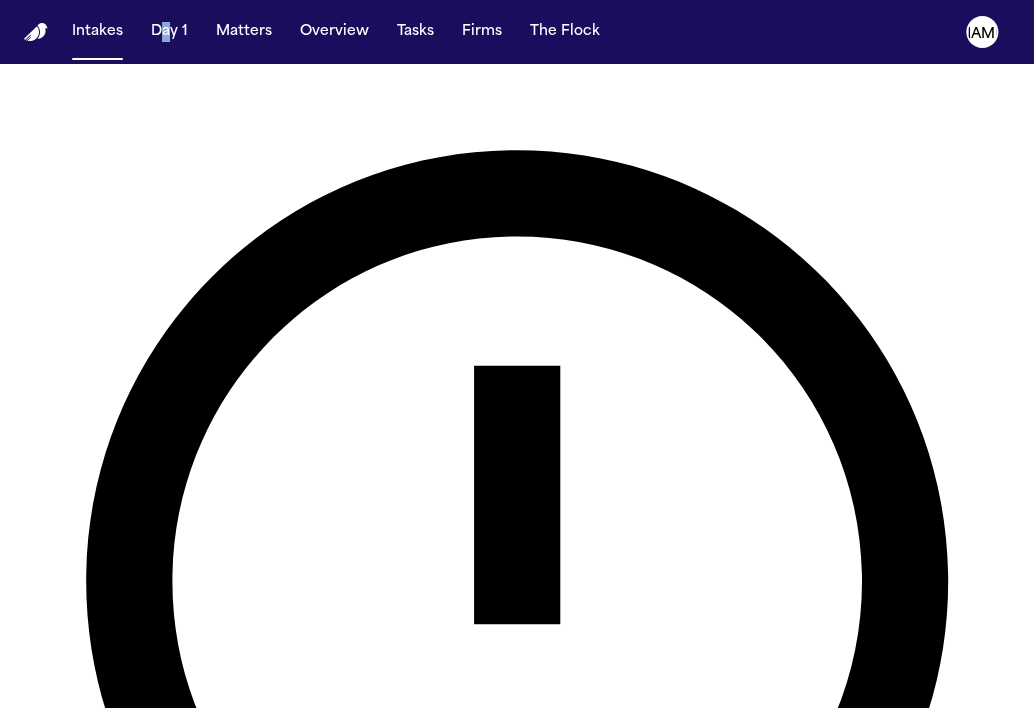 drag, startPoint x: 165, startPoint y: 7, endPoint x: 165, endPoint y: 21, distance: 14 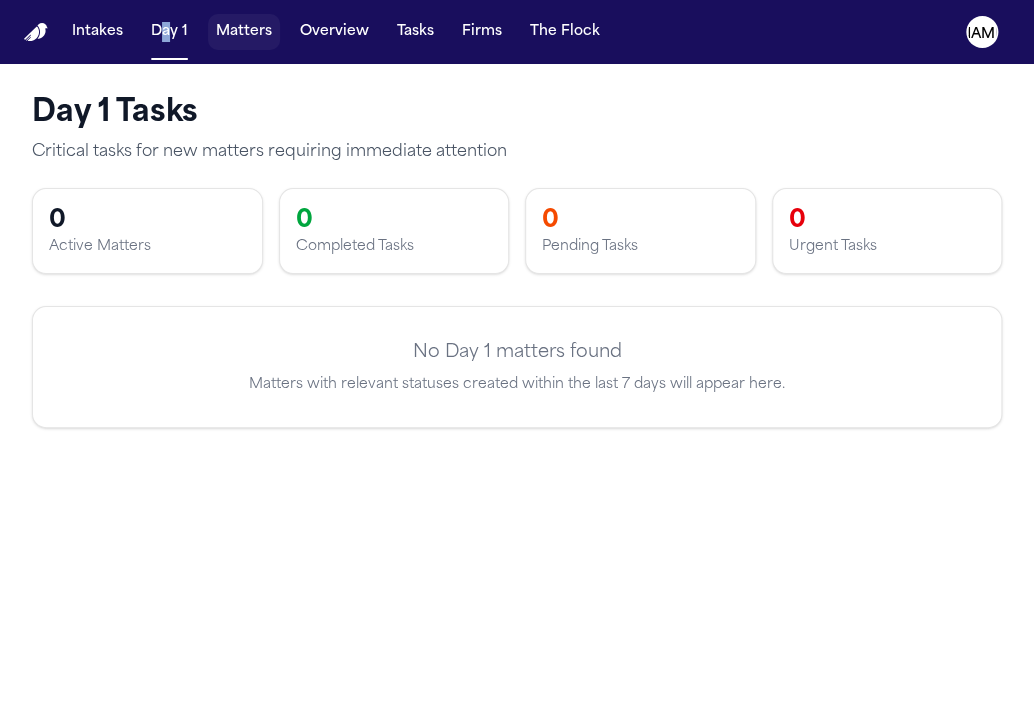 click on "Matters" at bounding box center (244, 32) 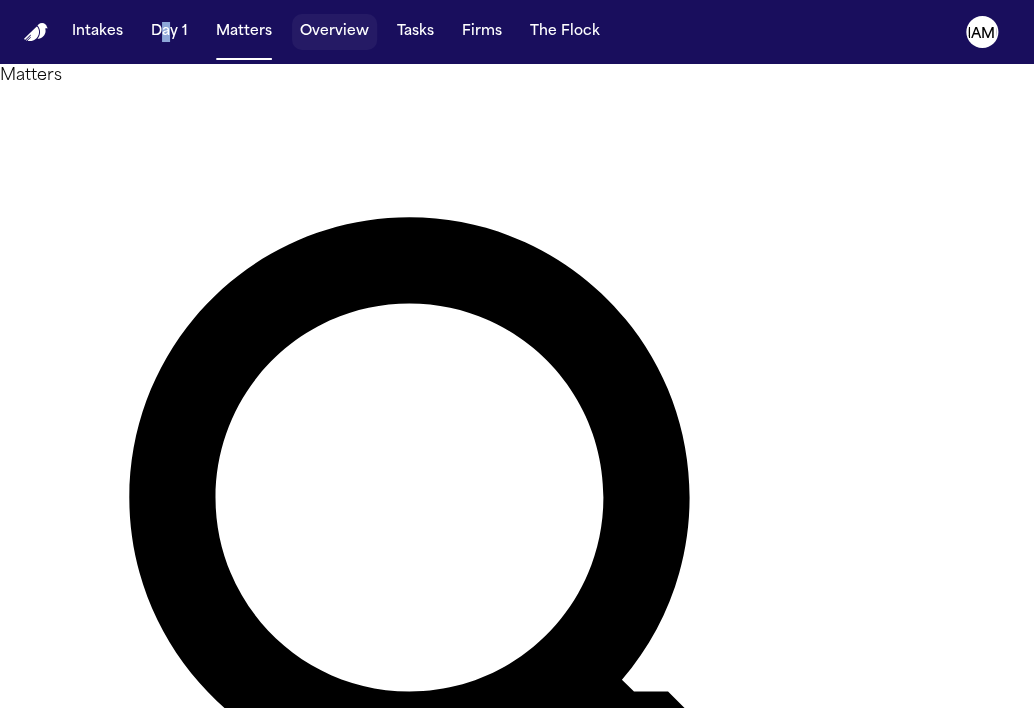 click on "Overview" at bounding box center [334, 32] 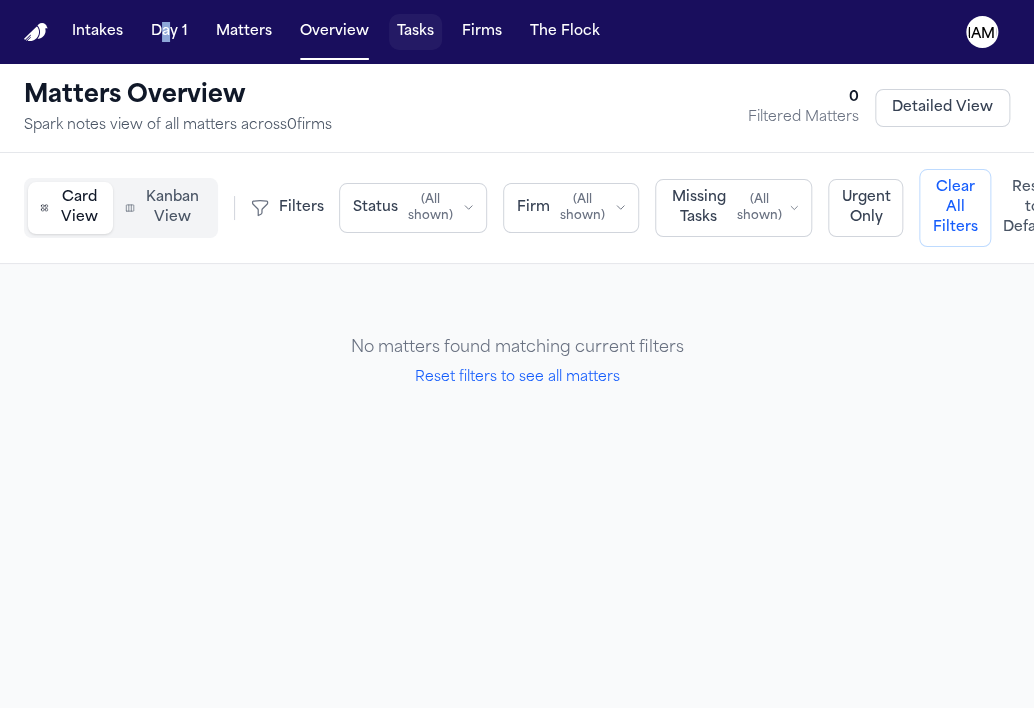 click on "Tasks" at bounding box center (415, 32) 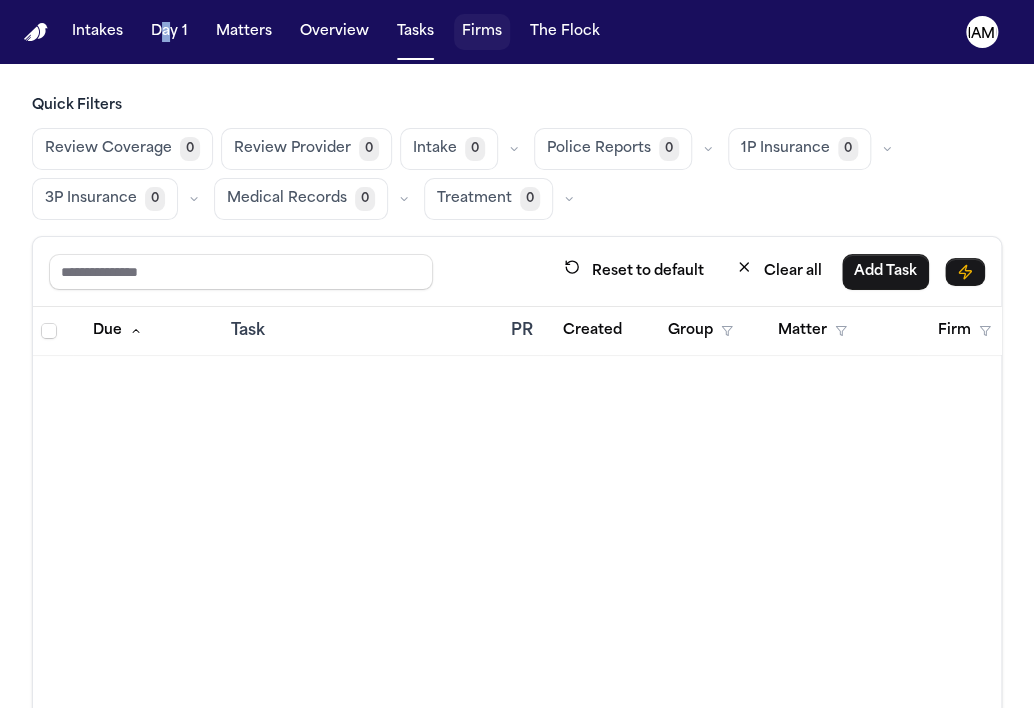 click on "Firms" at bounding box center (482, 32) 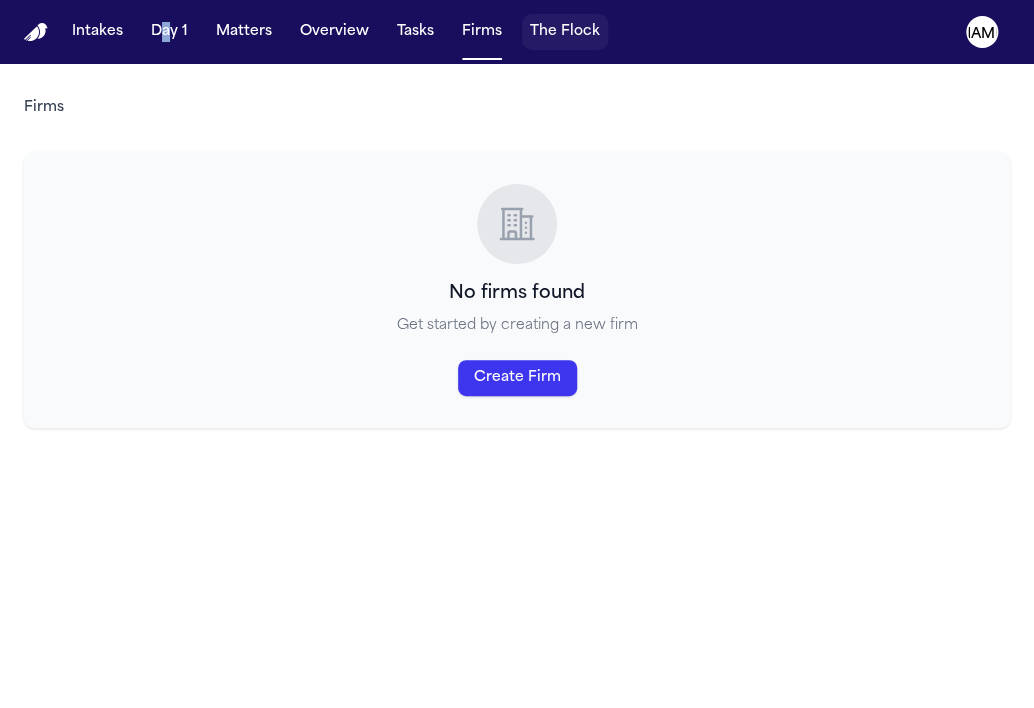 click on "The Flock" at bounding box center [565, 32] 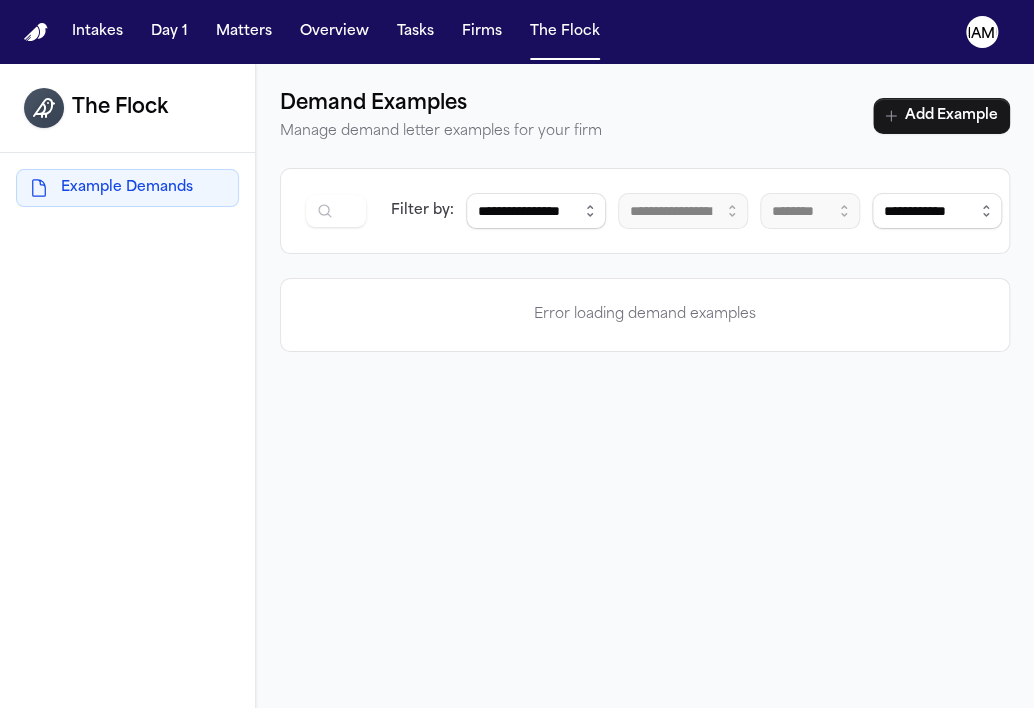 click on "Intakes Day 1 Matters Overview Tasks Firms The Flock" at bounding box center (336, 32) 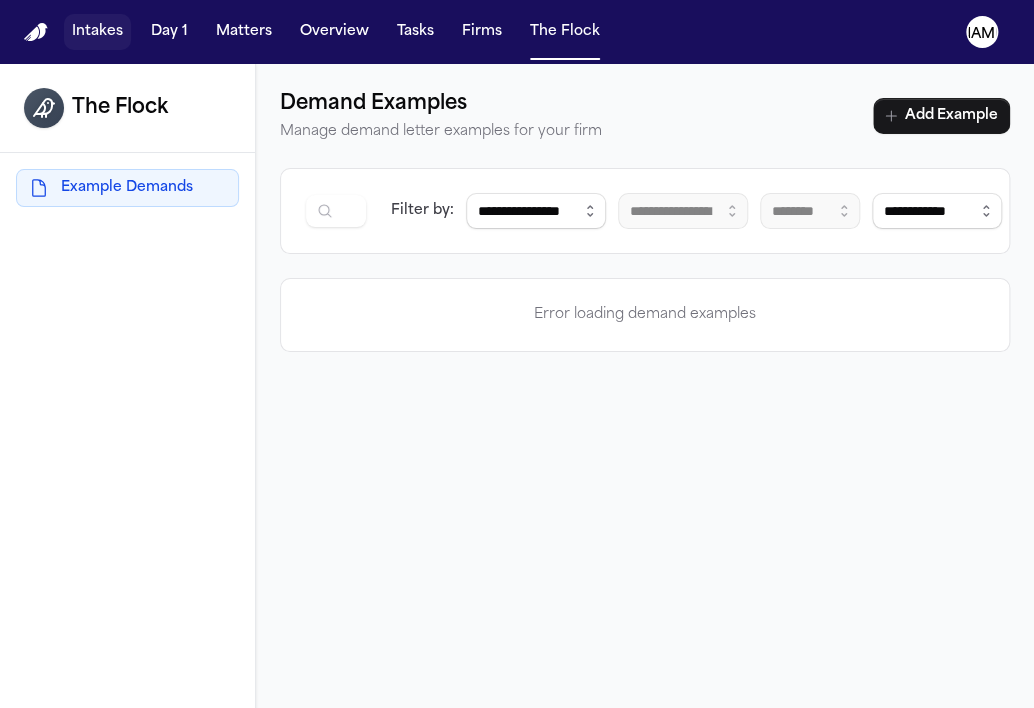 click on "Intakes" at bounding box center [97, 32] 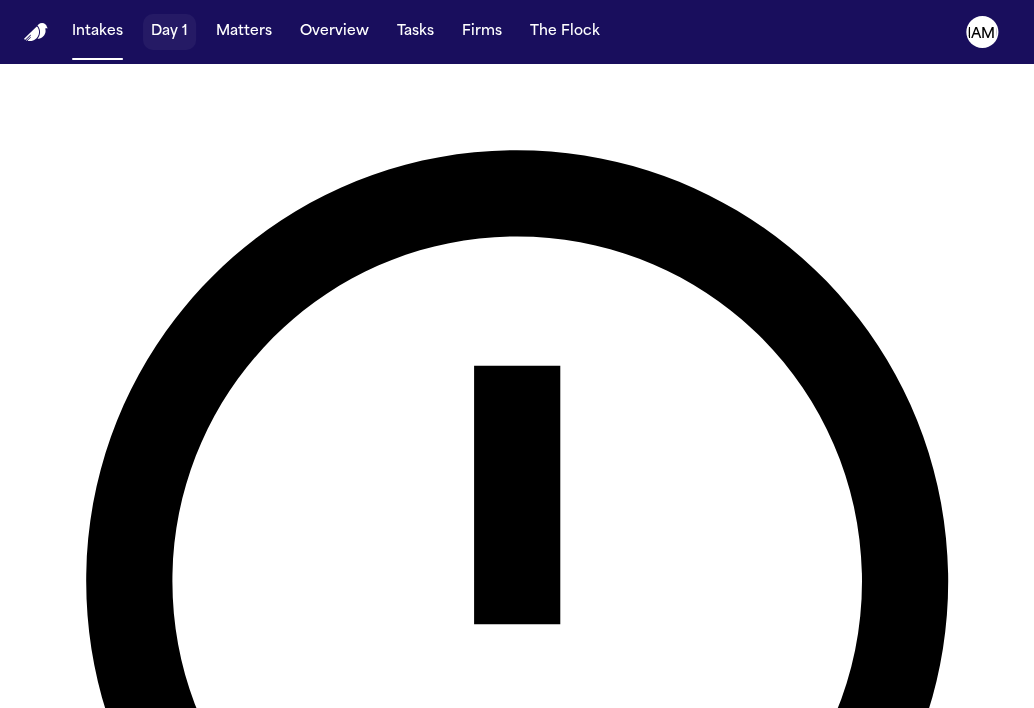 click on "Day 1" at bounding box center [169, 32] 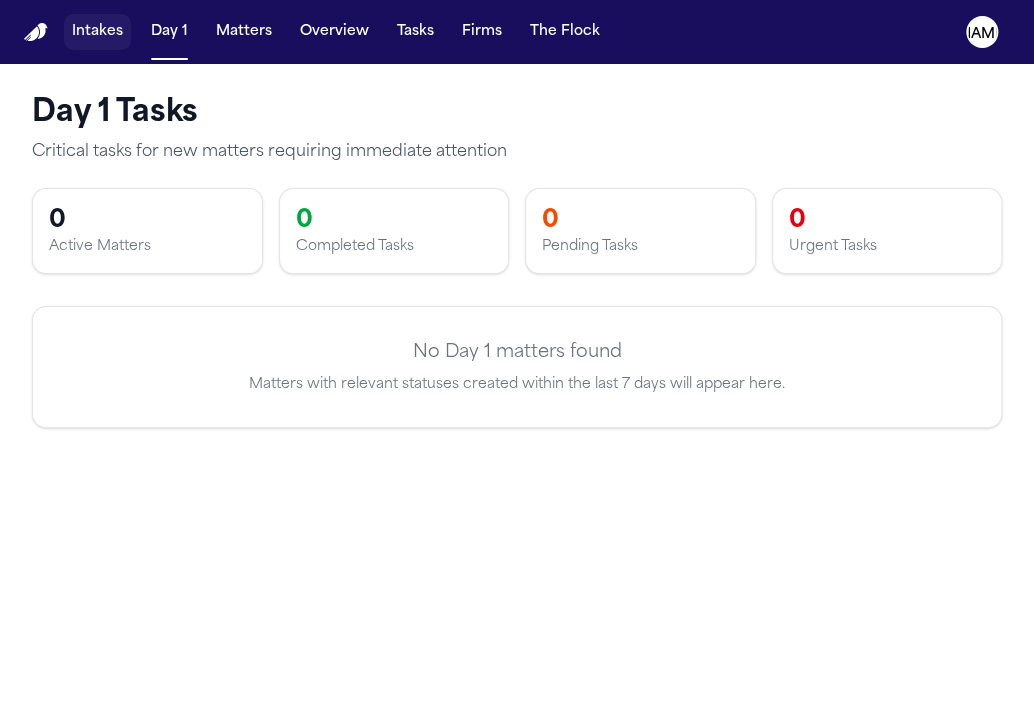 click on "Intakes" at bounding box center [97, 32] 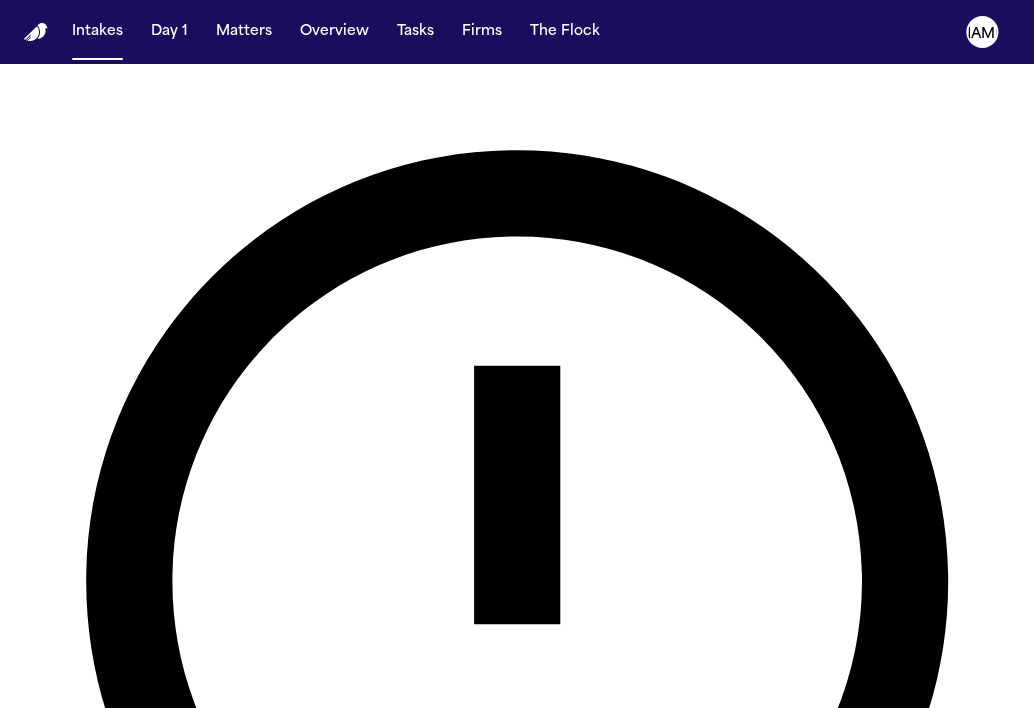 click at bounding box center [36, 32] 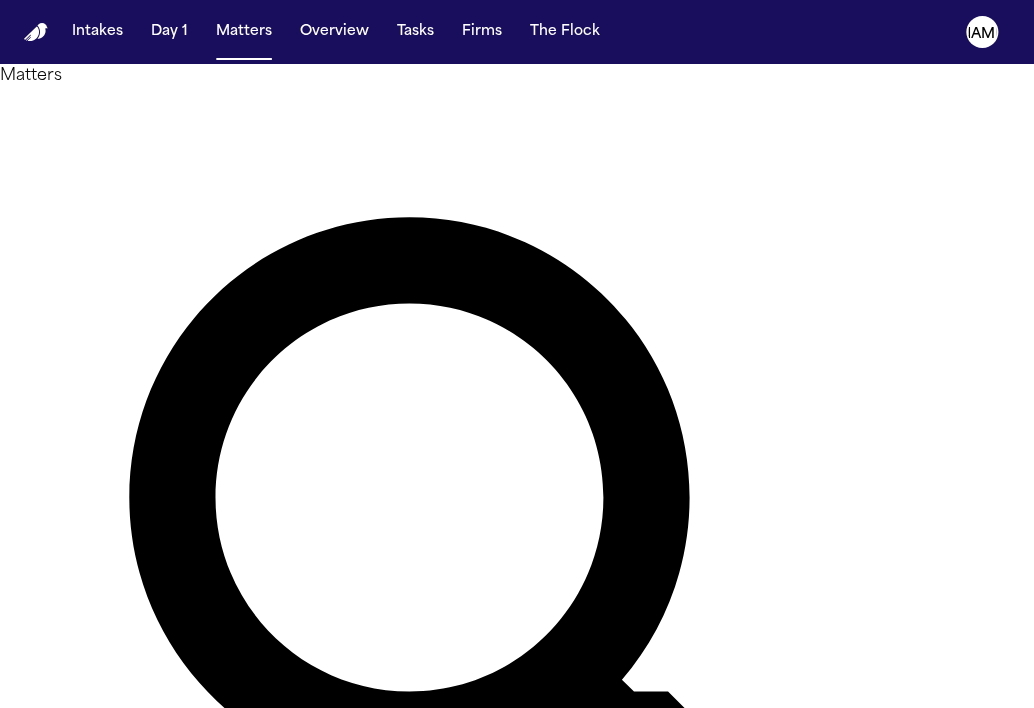 click on "Overview" at bounding box center [39, 1158] 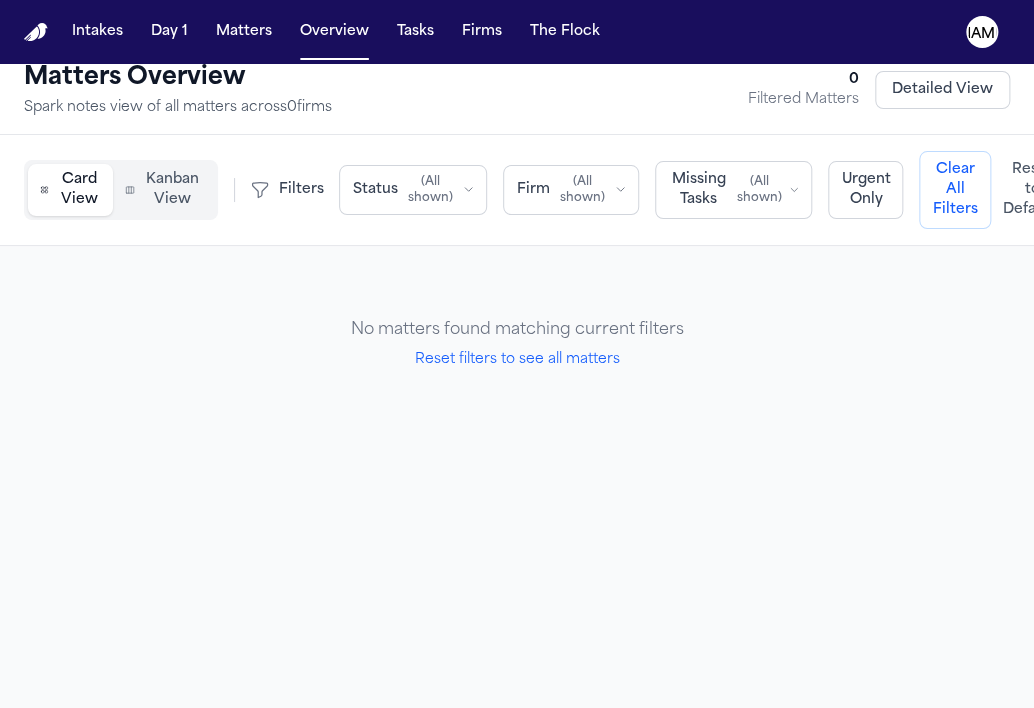 scroll, scrollTop: 0, scrollLeft: 0, axis: both 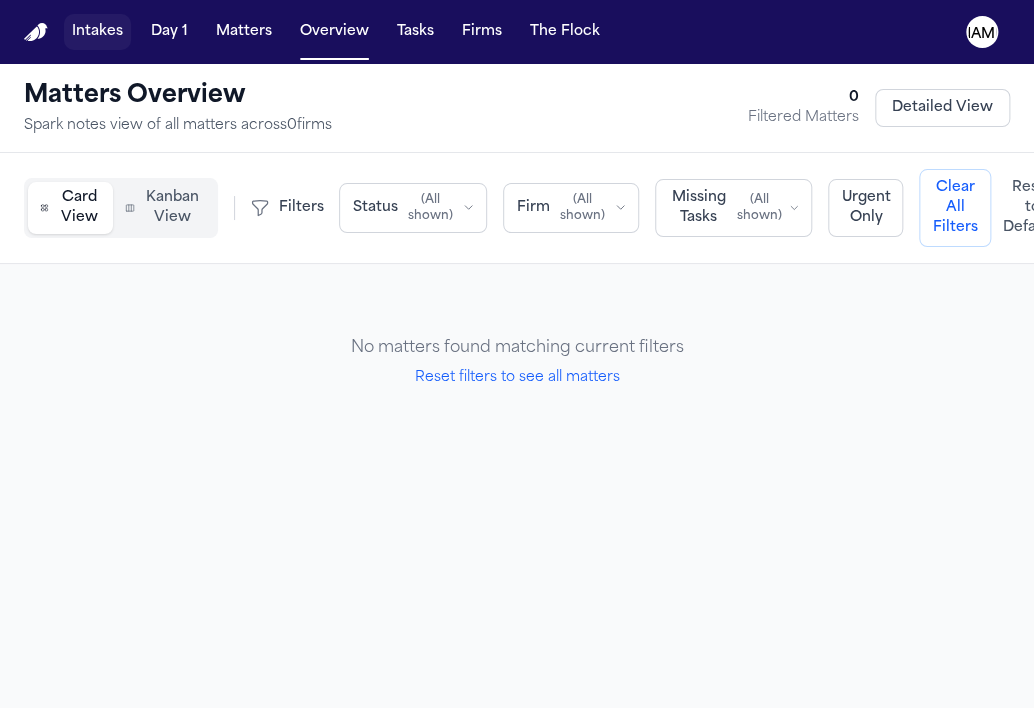 click on "Intakes" at bounding box center [97, 32] 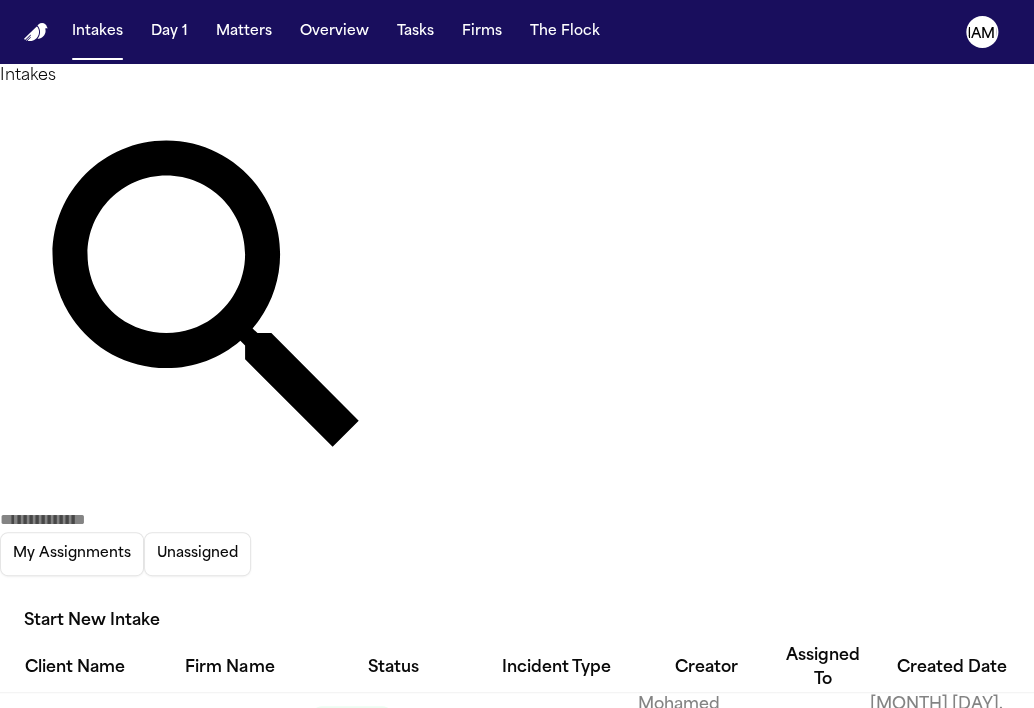 click at bounding box center [36, 32] 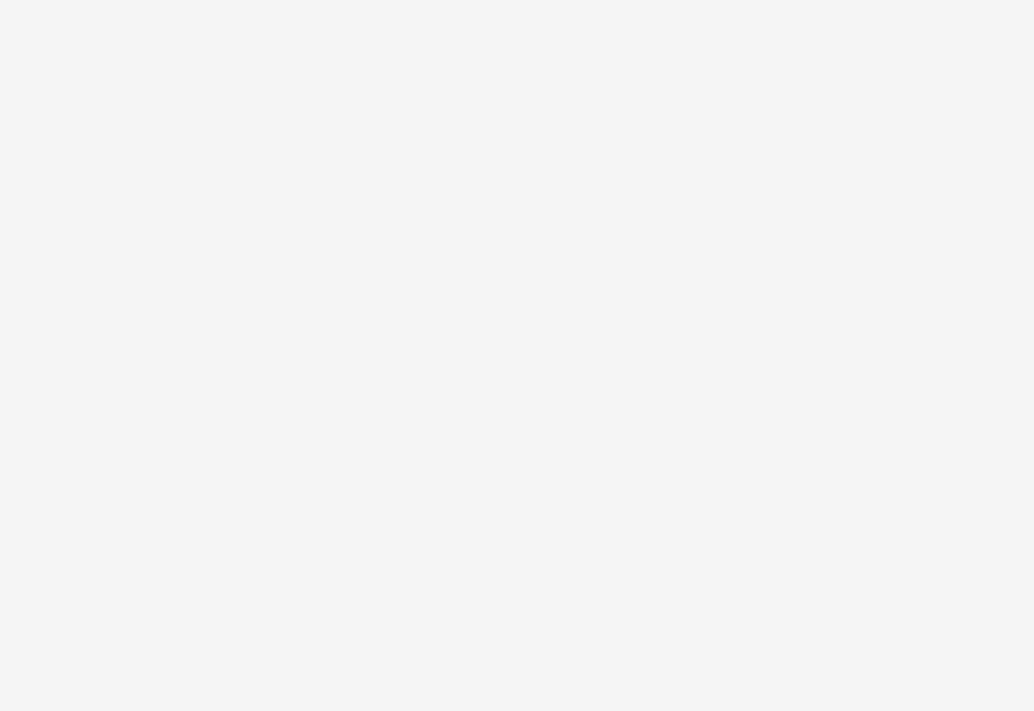 scroll, scrollTop: 0, scrollLeft: 0, axis: both 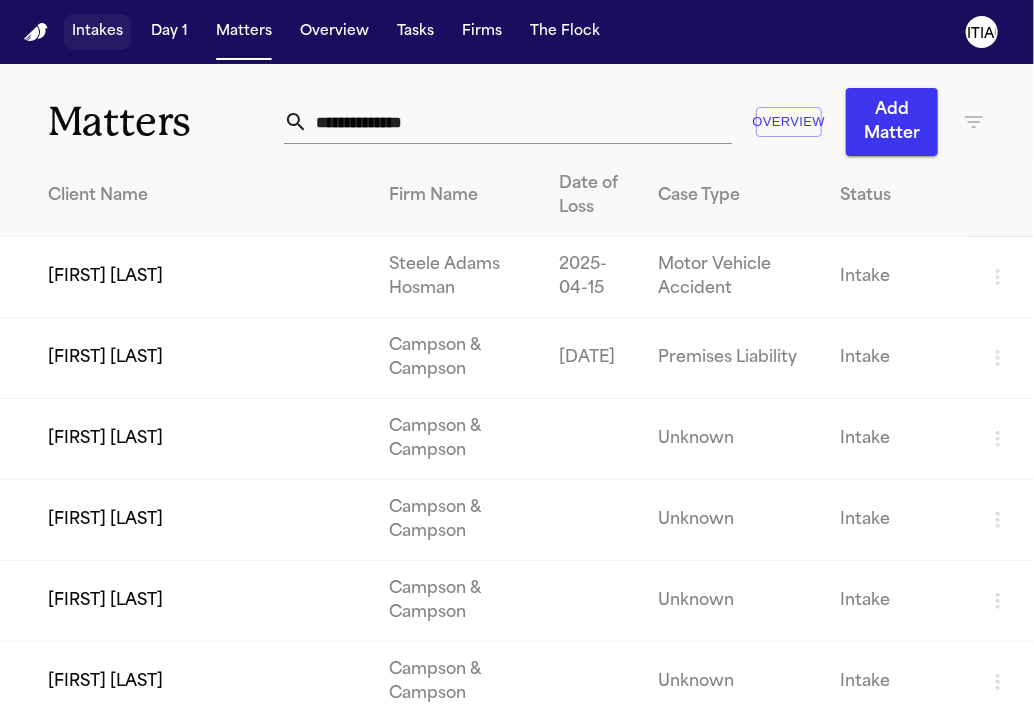 click on "Intakes" at bounding box center (97, 32) 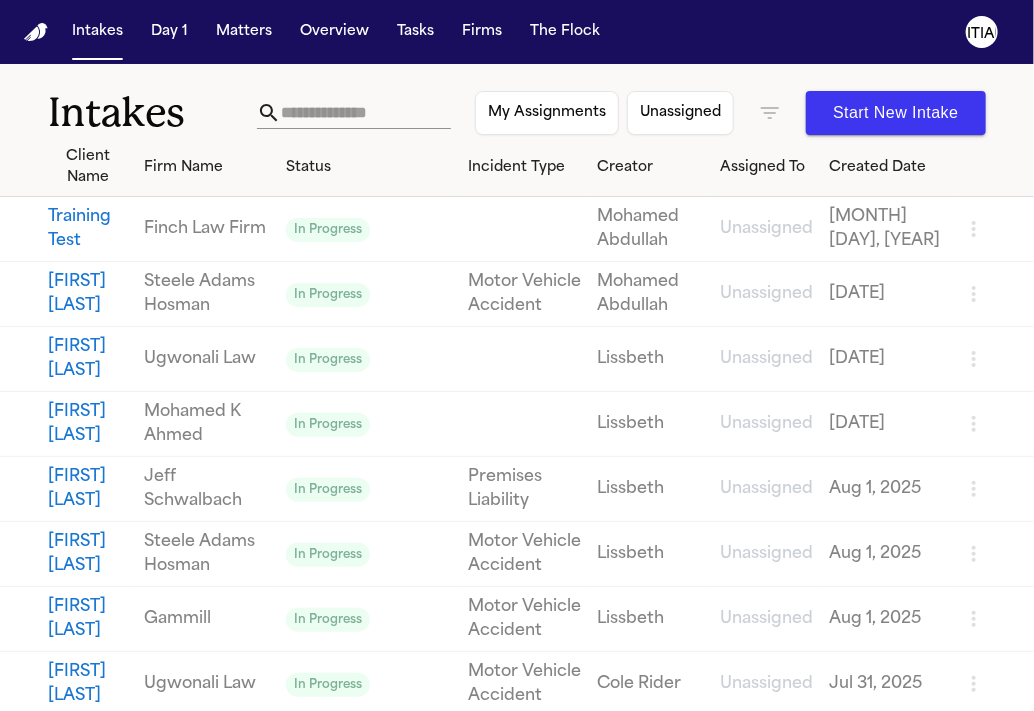 type 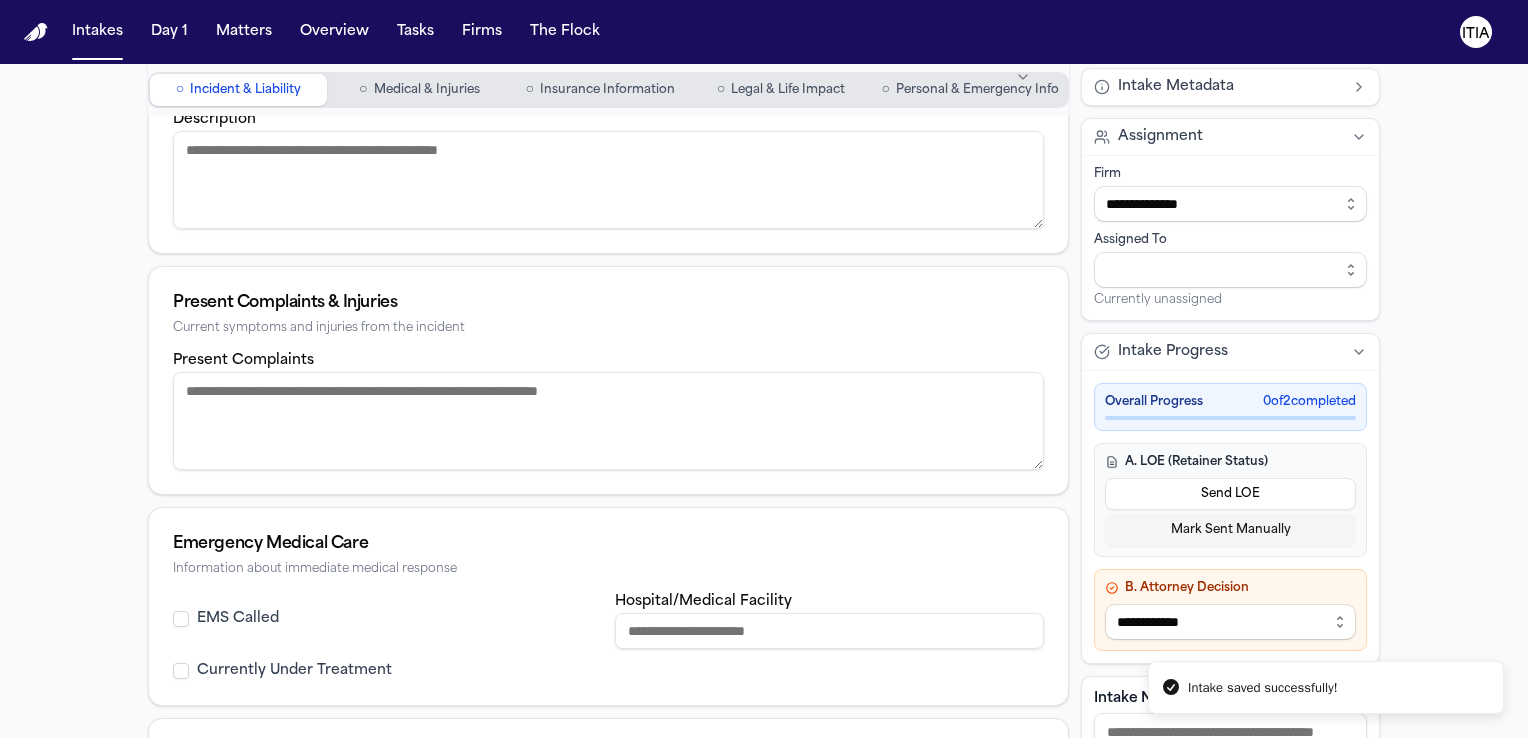 scroll, scrollTop: 0, scrollLeft: 0, axis: both 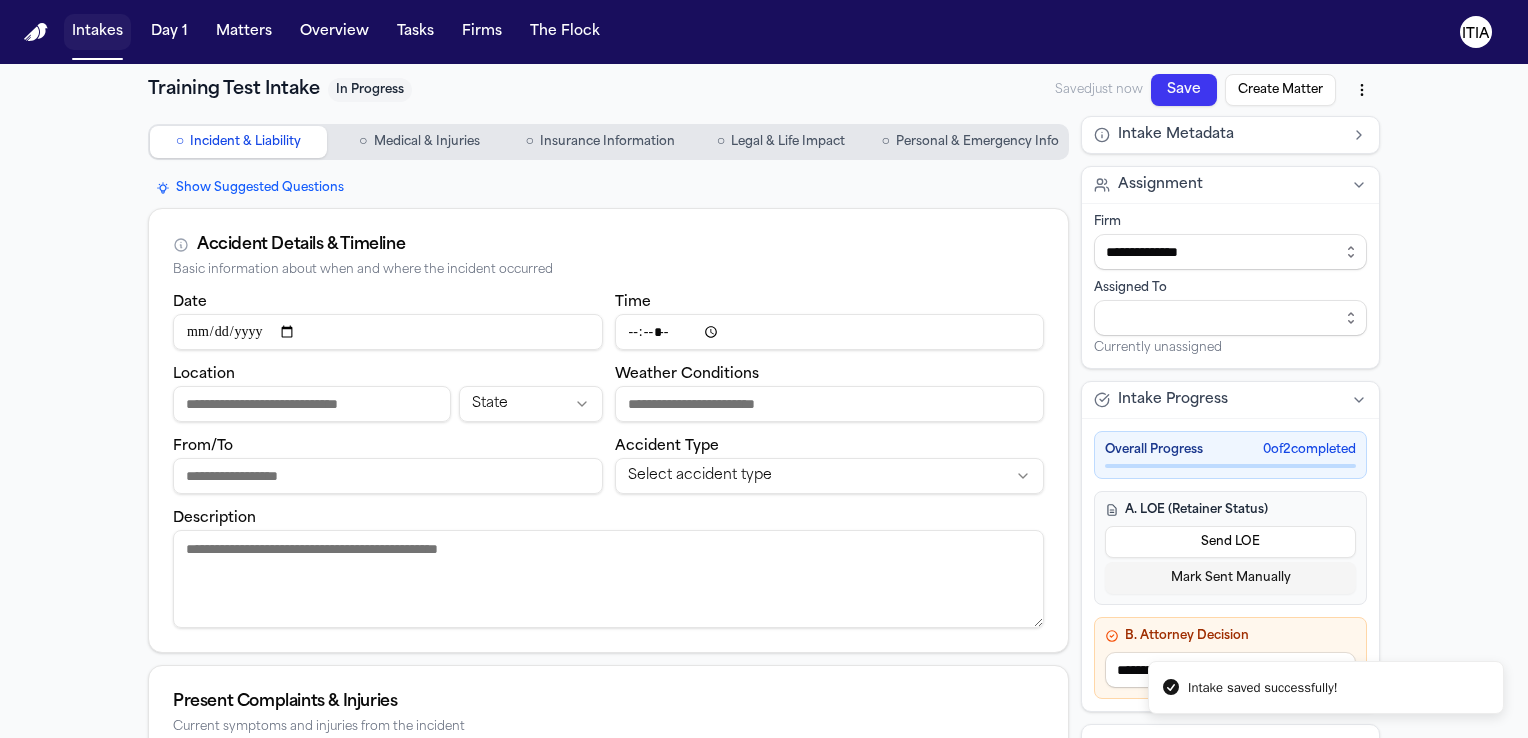 click on "Intakes" at bounding box center (97, 32) 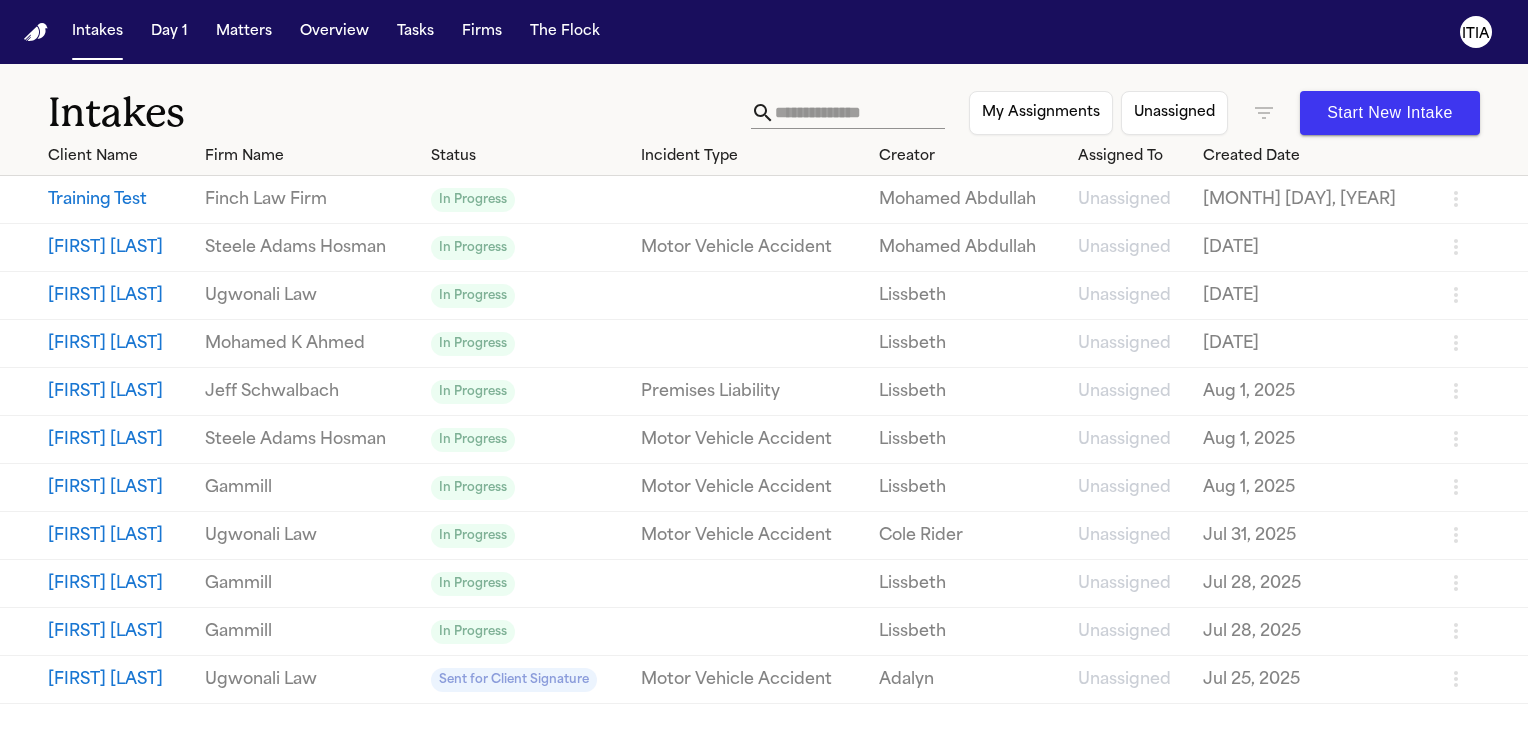 click on "Training Test" at bounding box center (118, 200) 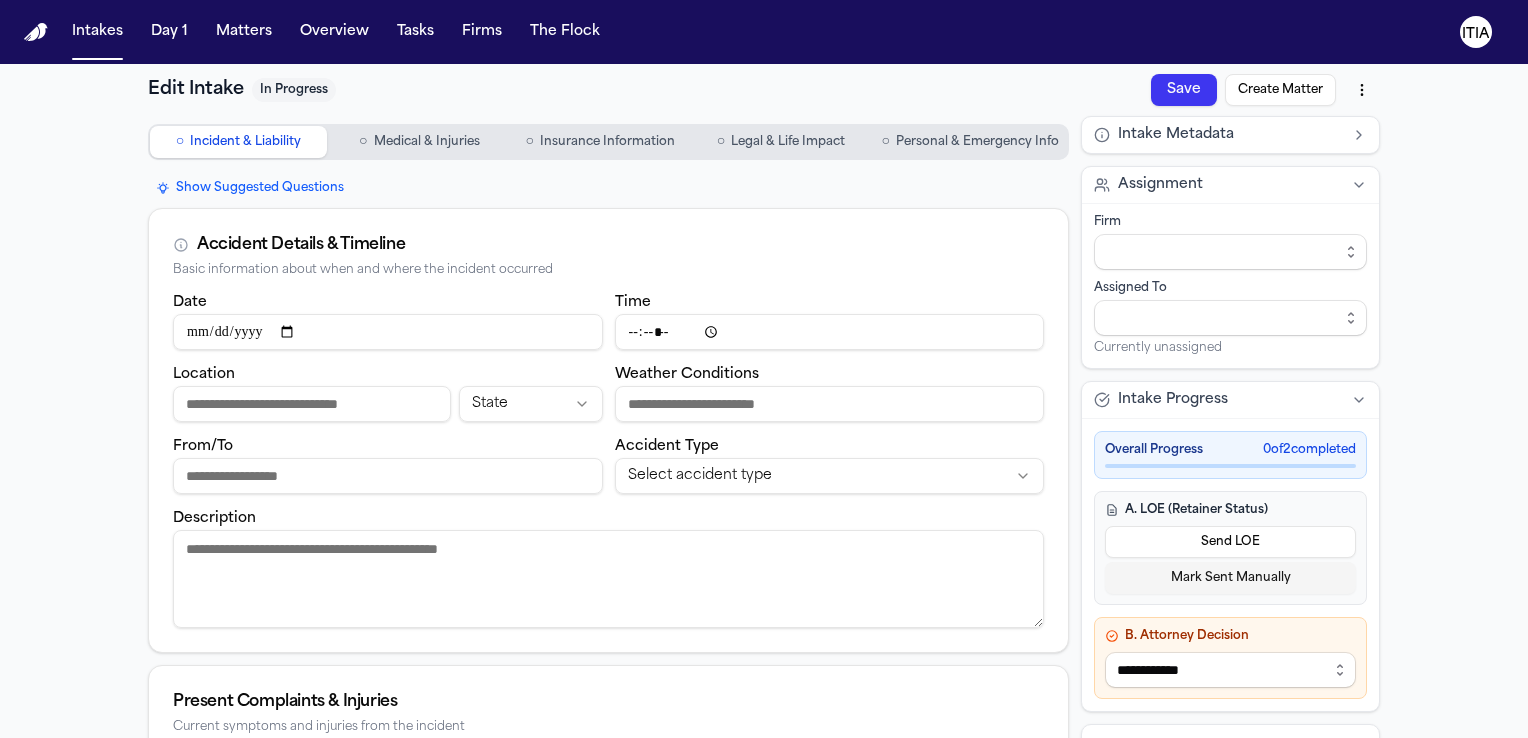 type on "**********" 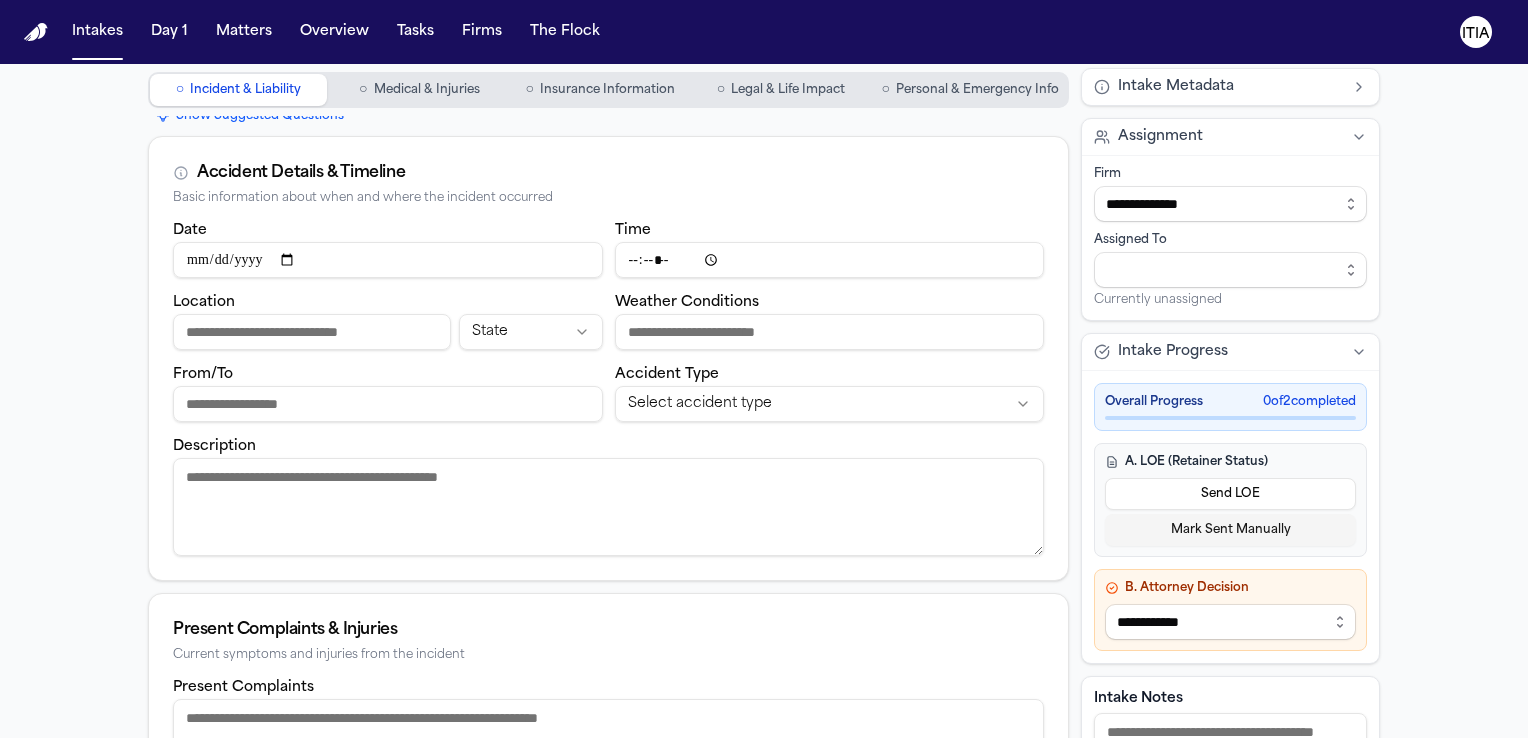 scroll, scrollTop: 0, scrollLeft: 0, axis: both 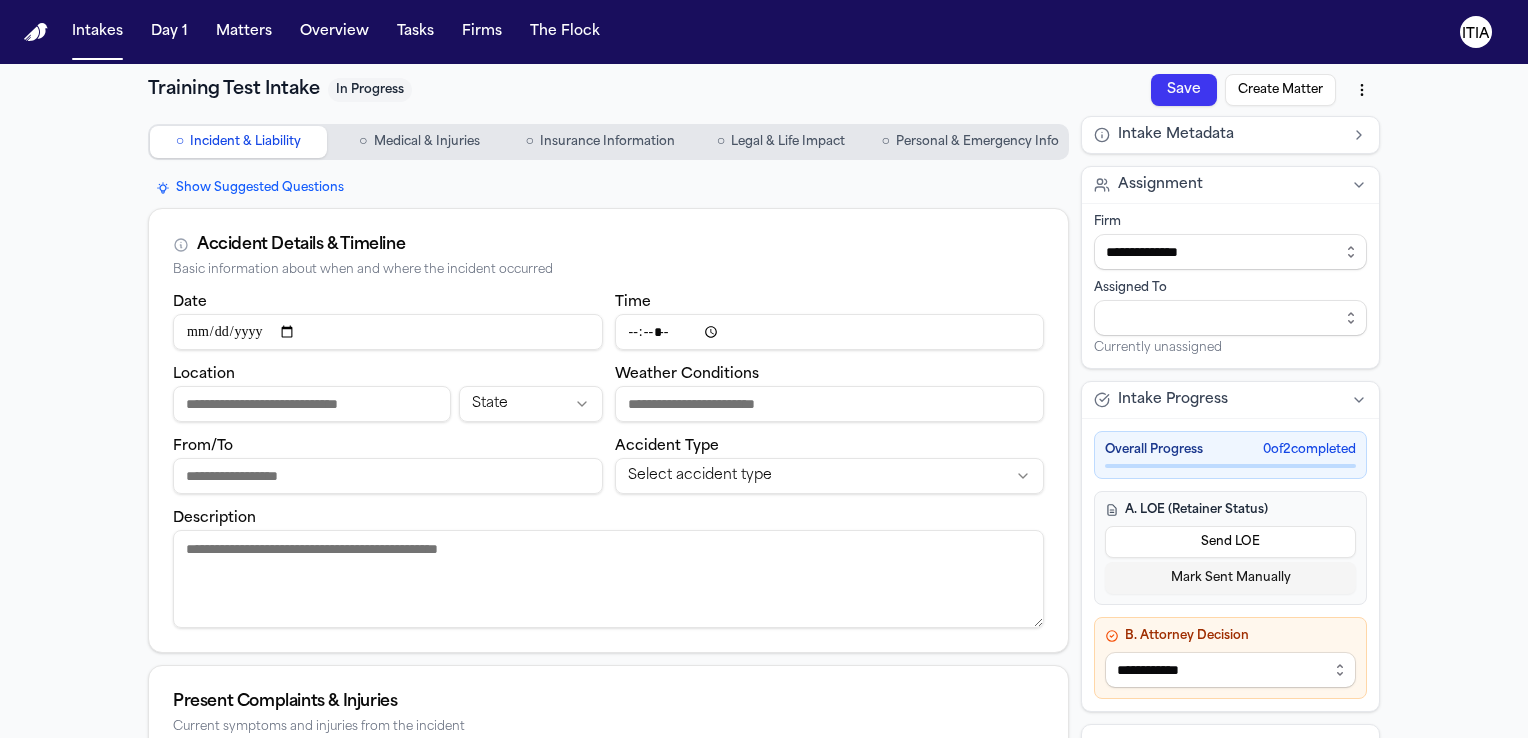 click on "Medical & Injuries" at bounding box center [427, 142] 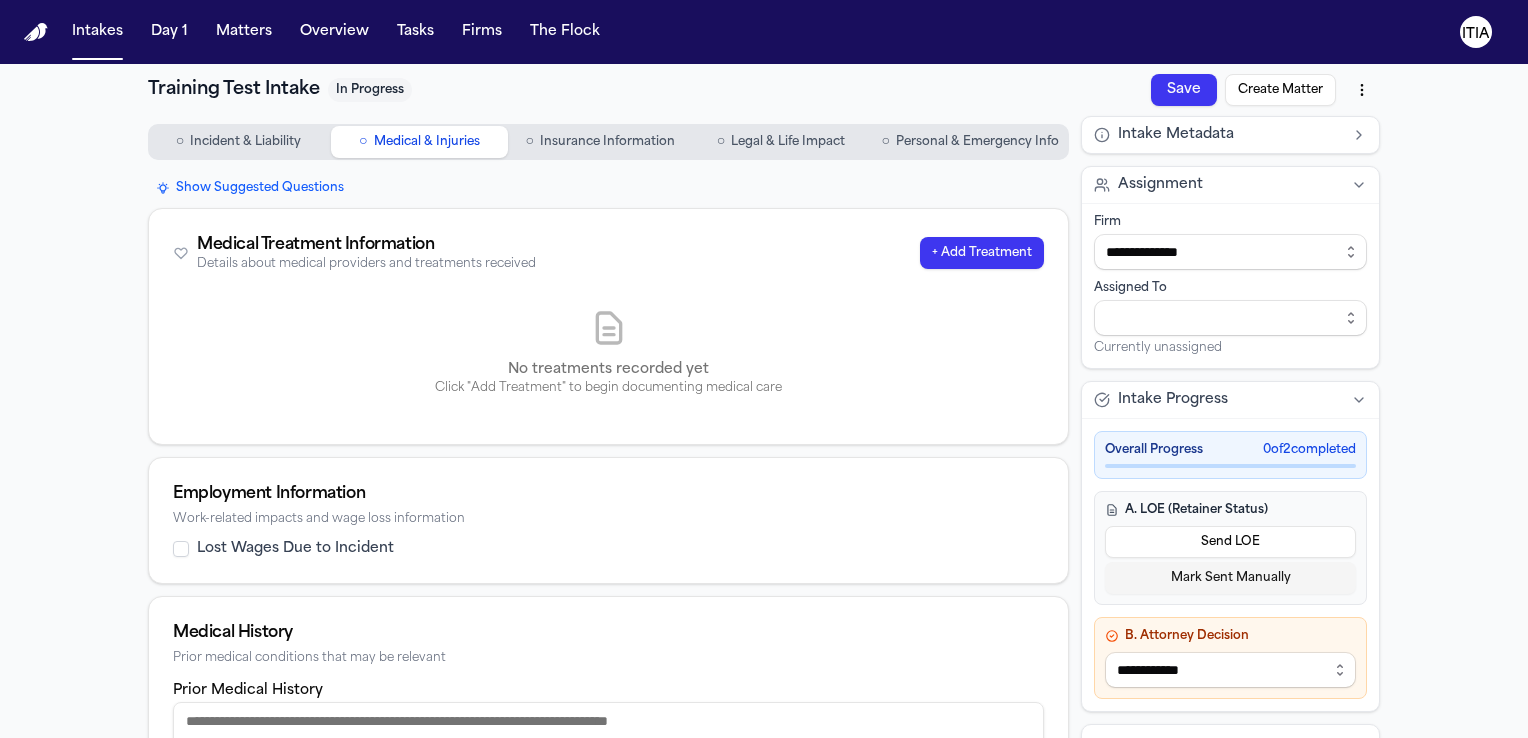 click on "Insurance Information" at bounding box center (607, 142) 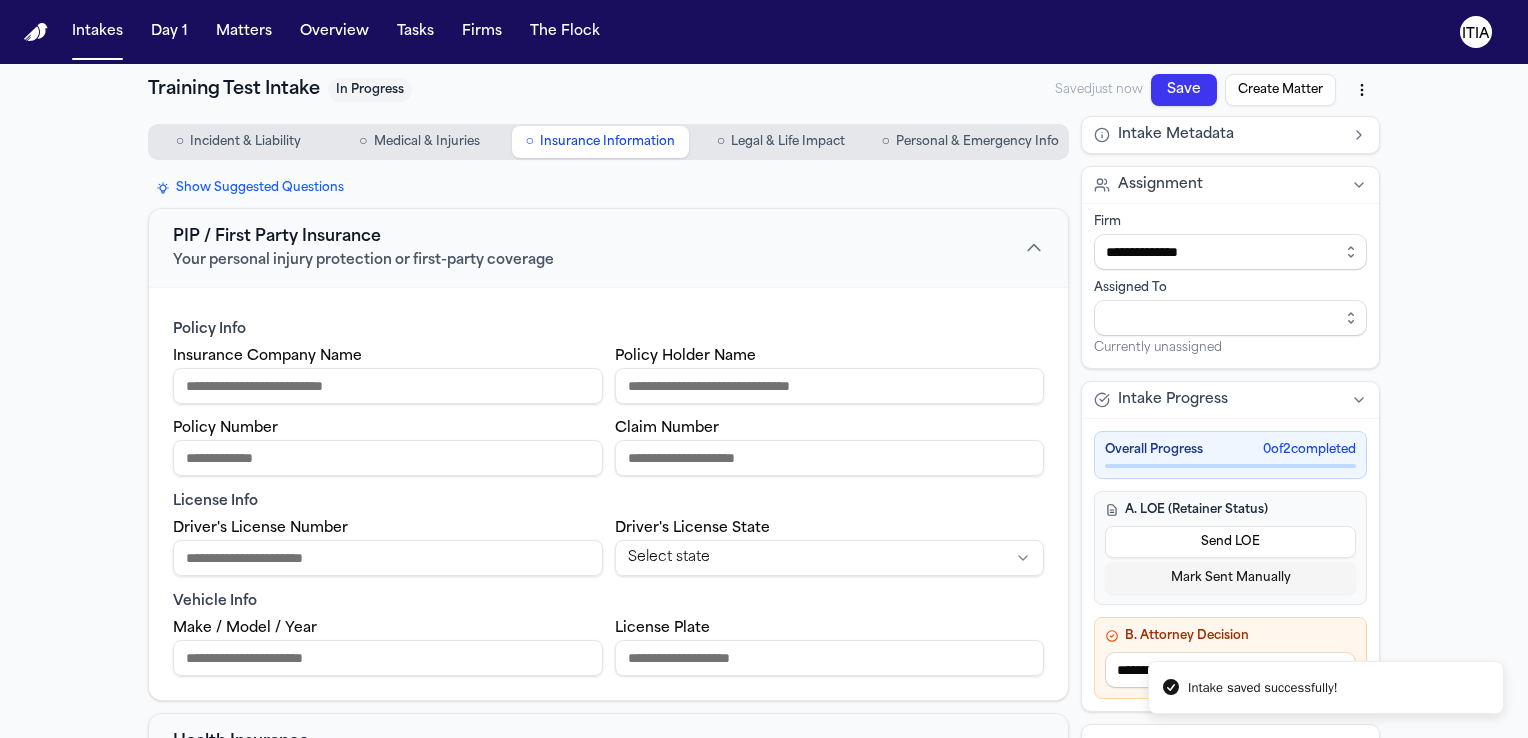 click on "Legal & Life Impact" at bounding box center [788, 142] 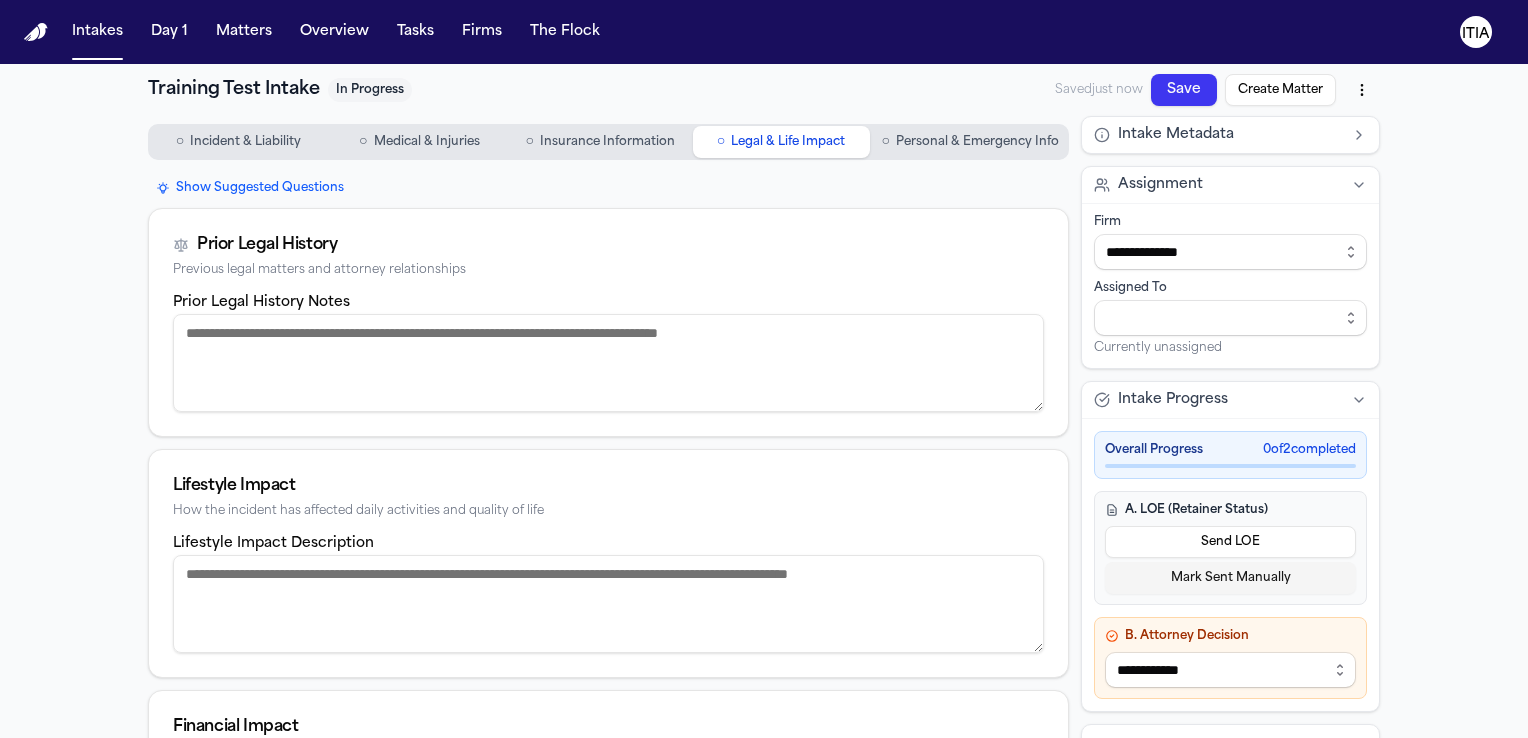 click on "Personal & Emergency Info" at bounding box center (977, 142) 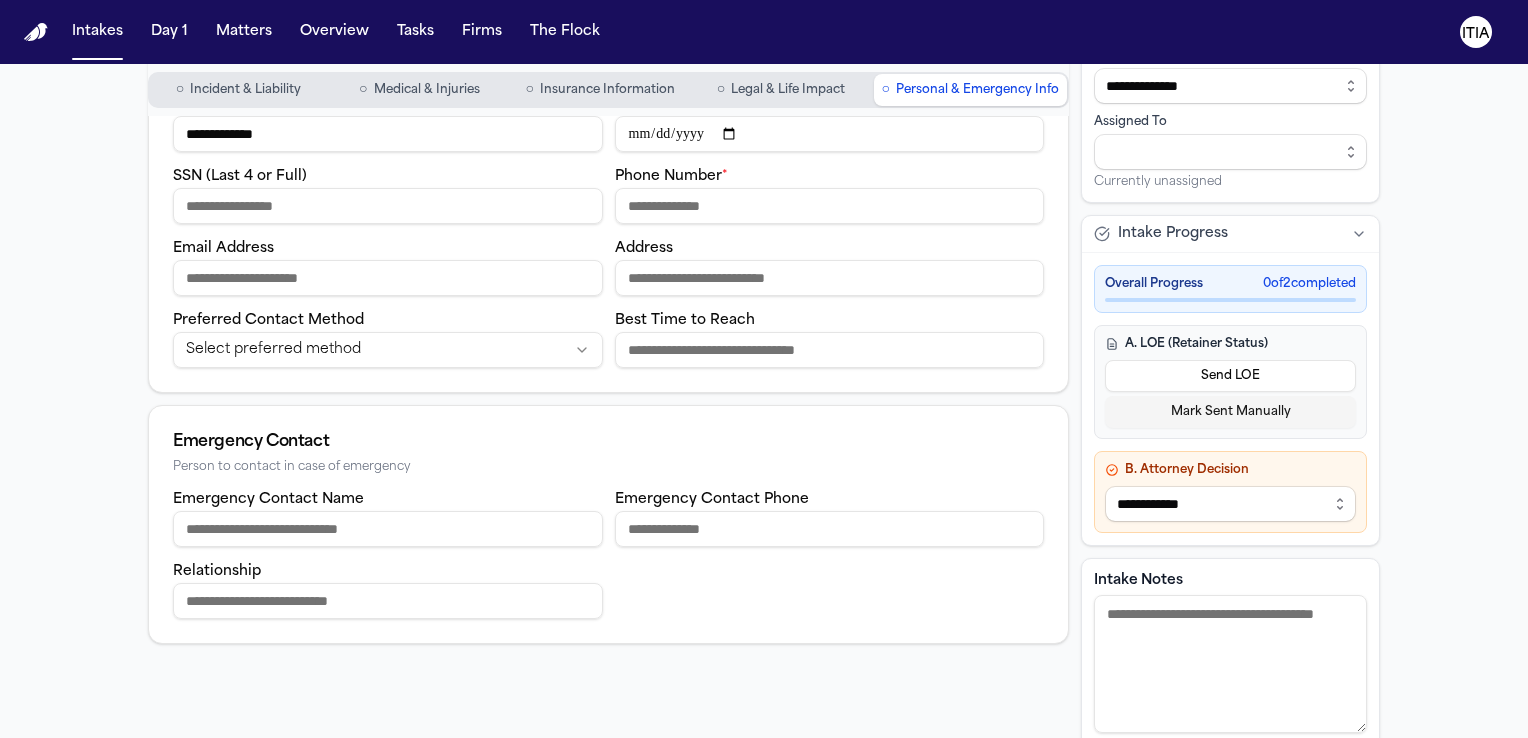 scroll, scrollTop: 200, scrollLeft: 0, axis: vertical 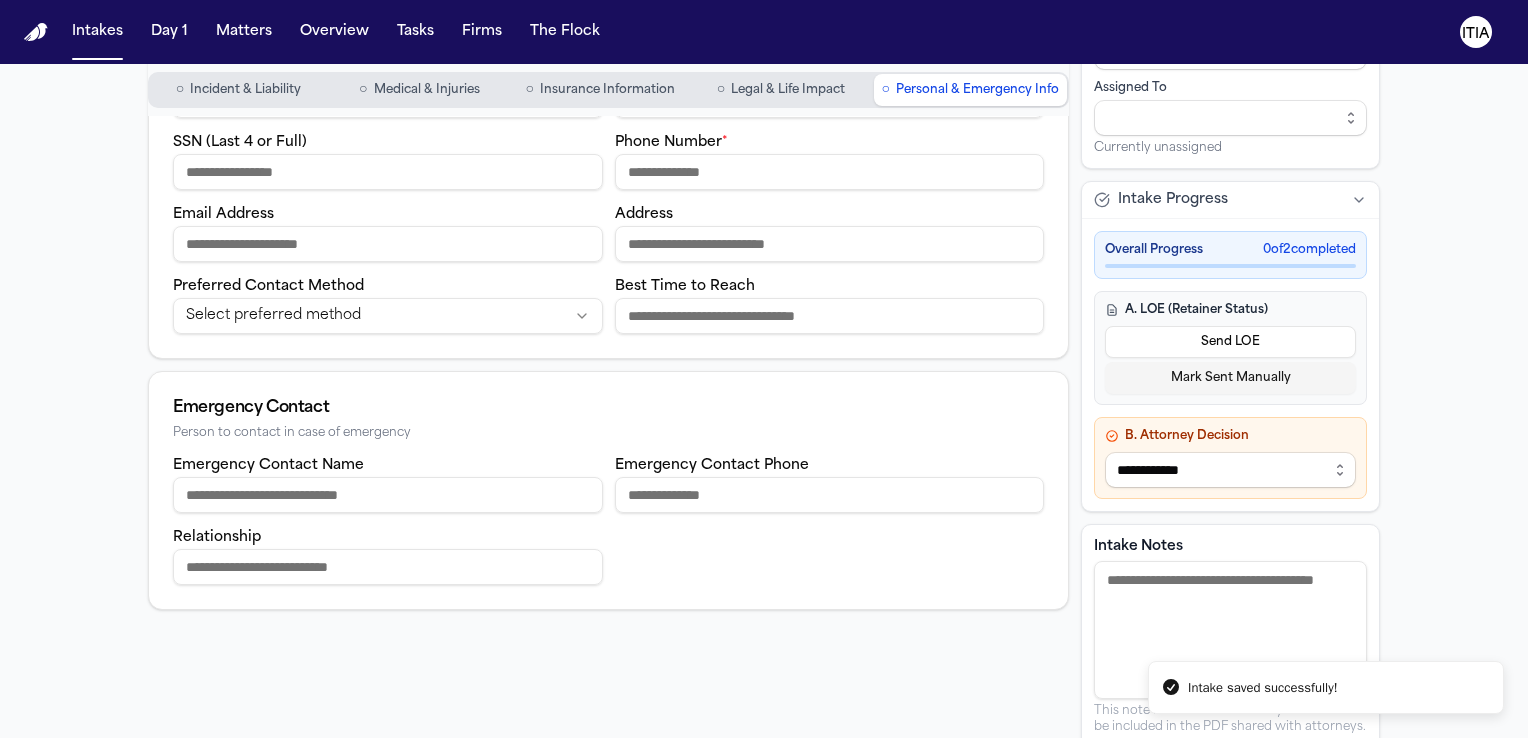 click on "Send LOE" at bounding box center (1230, 342) 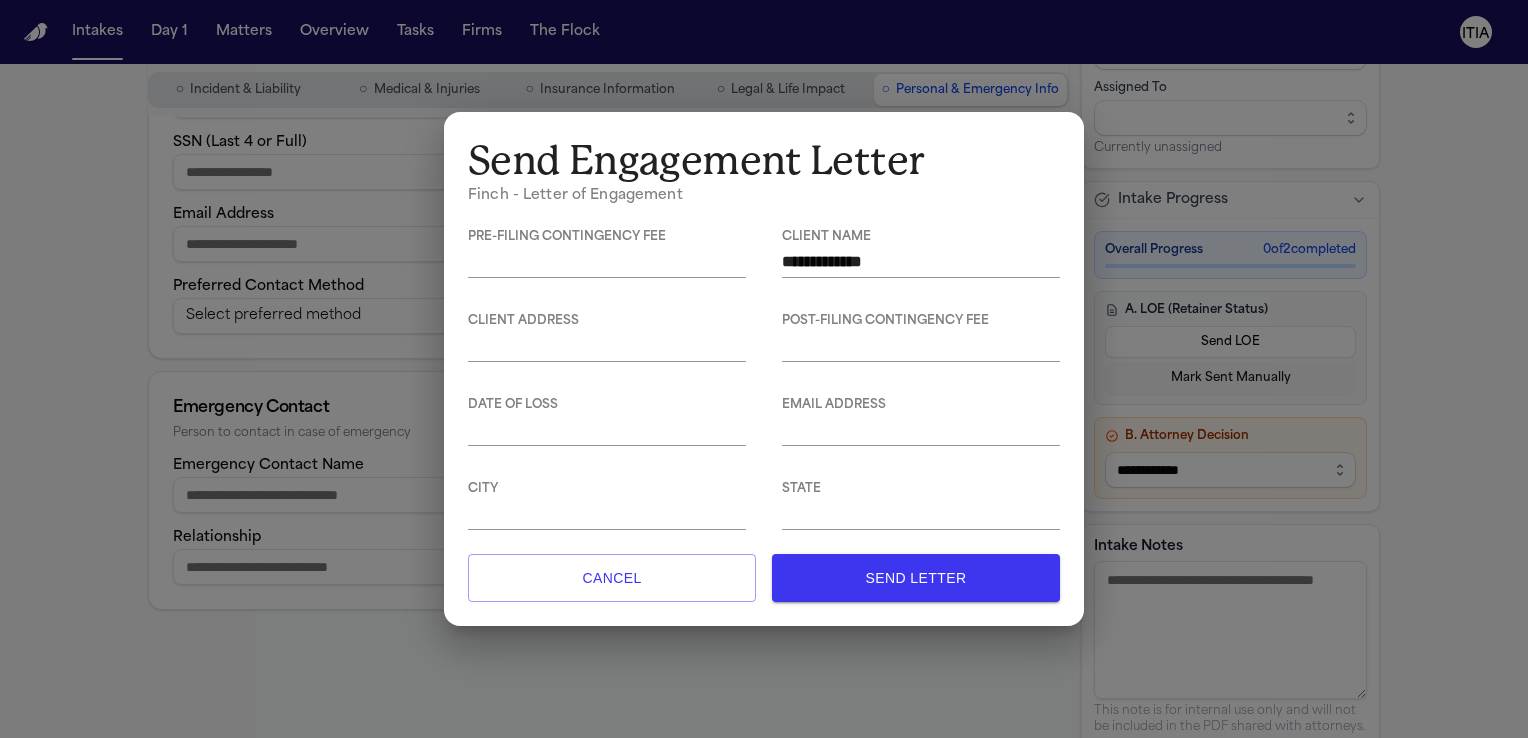 click on "Send Letter" at bounding box center (916, 578) 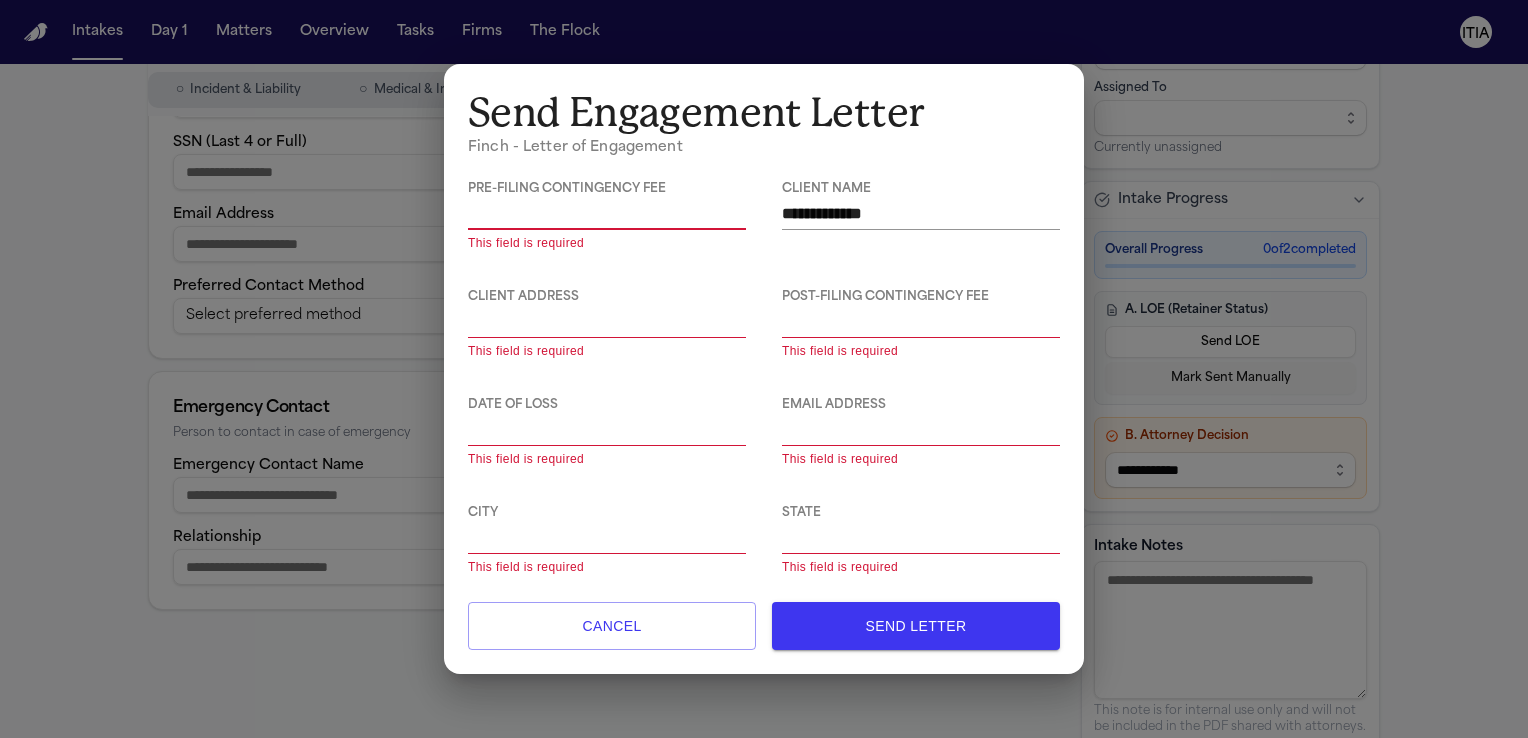 click on "Cancel" at bounding box center (612, 626) 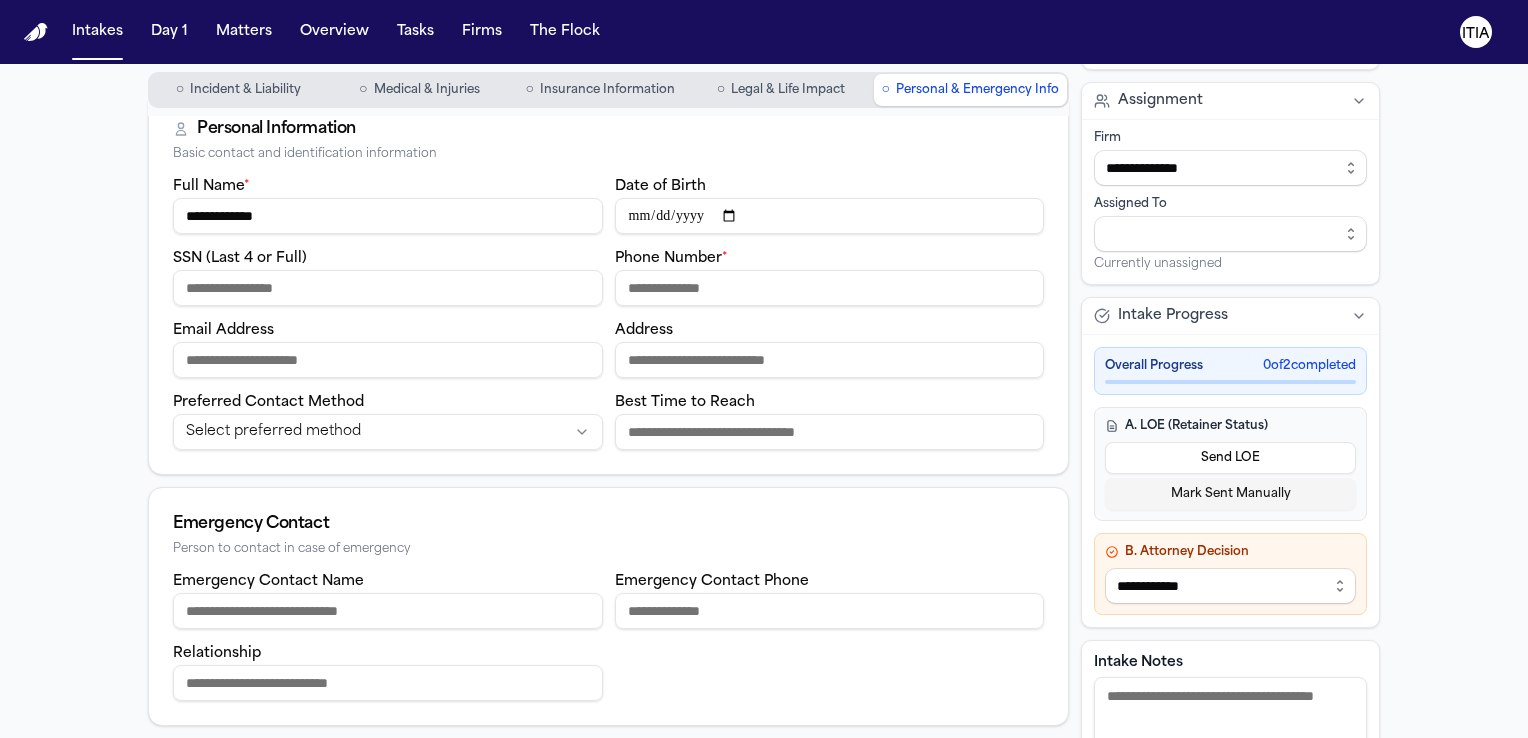 scroll, scrollTop: 0, scrollLeft: 0, axis: both 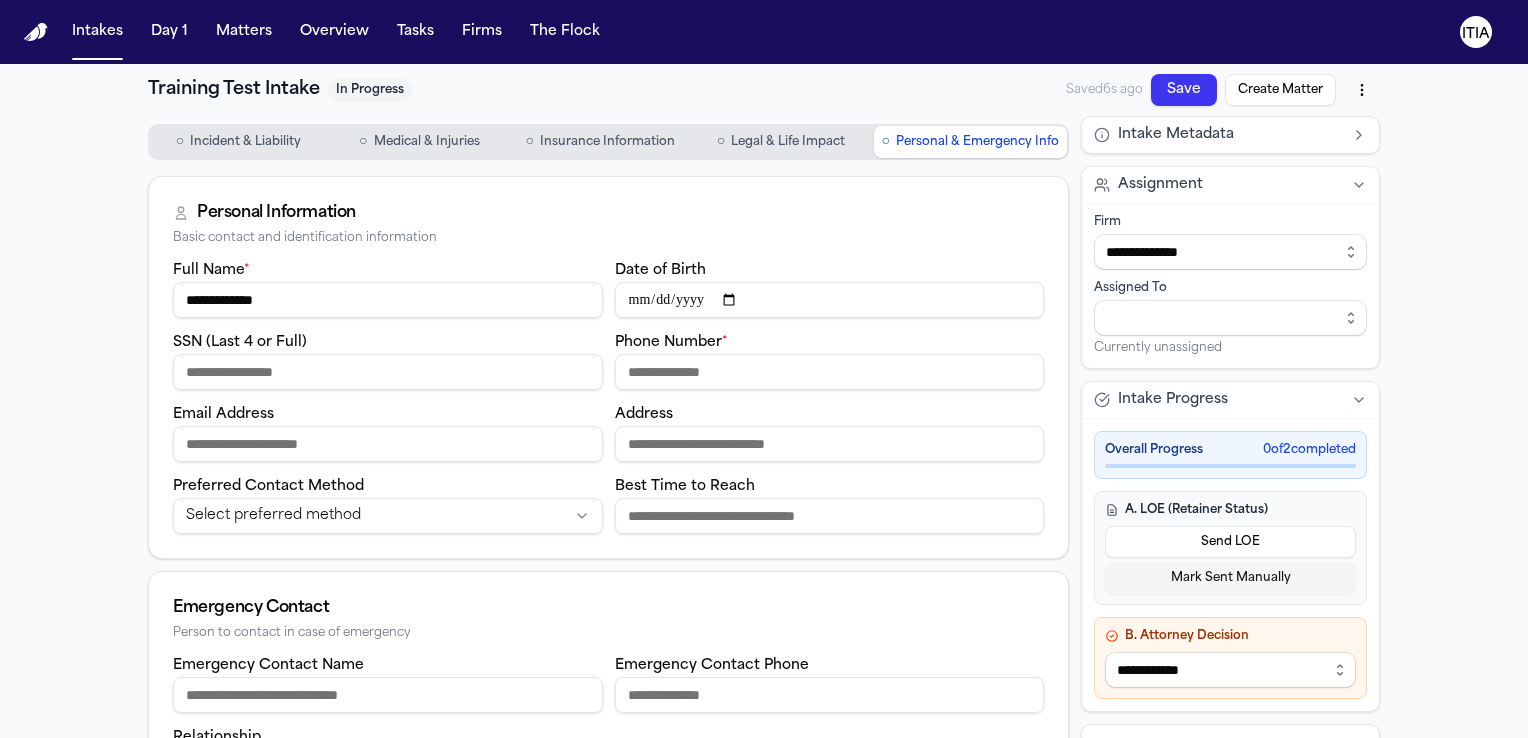 type 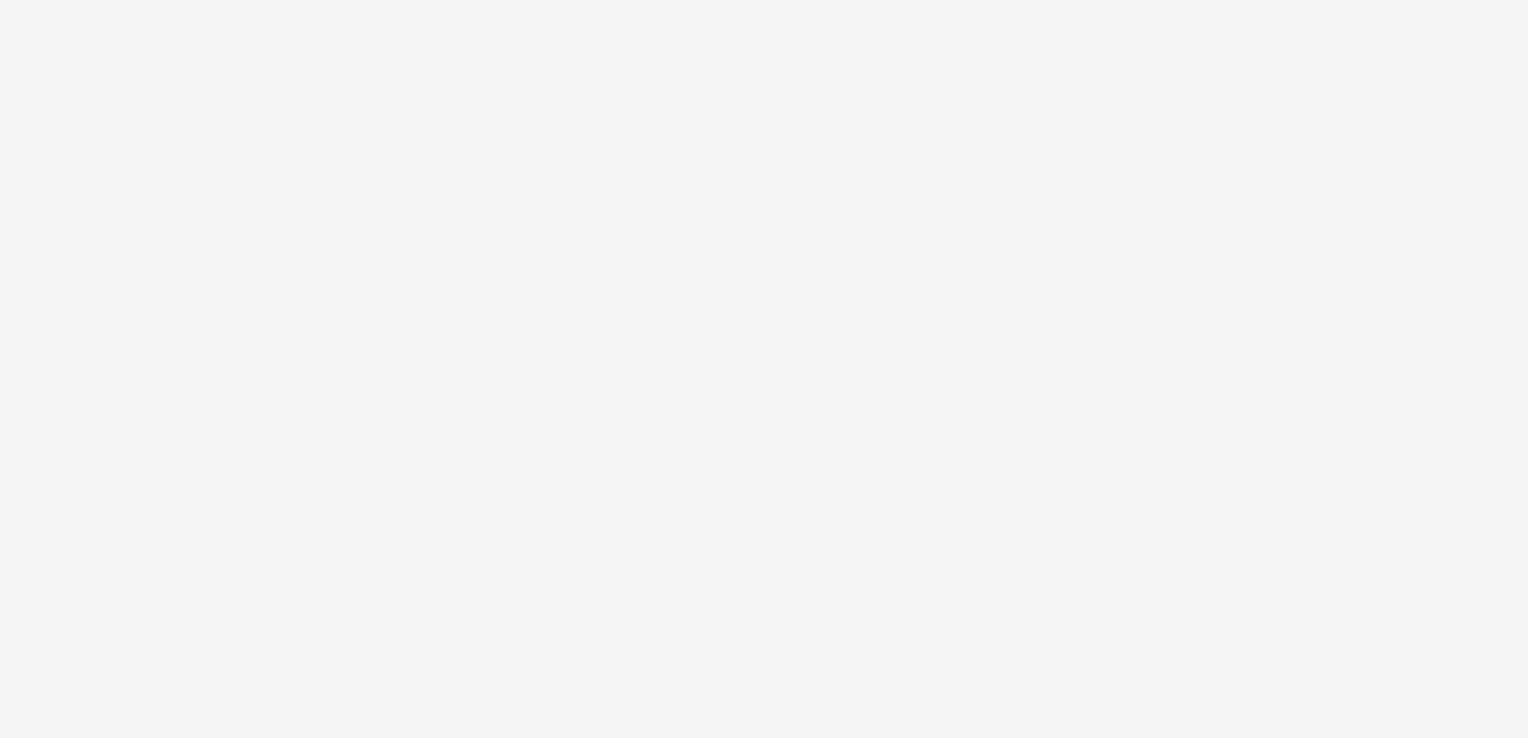 scroll, scrollTop: 0, scrollLeft: 0, axis: both 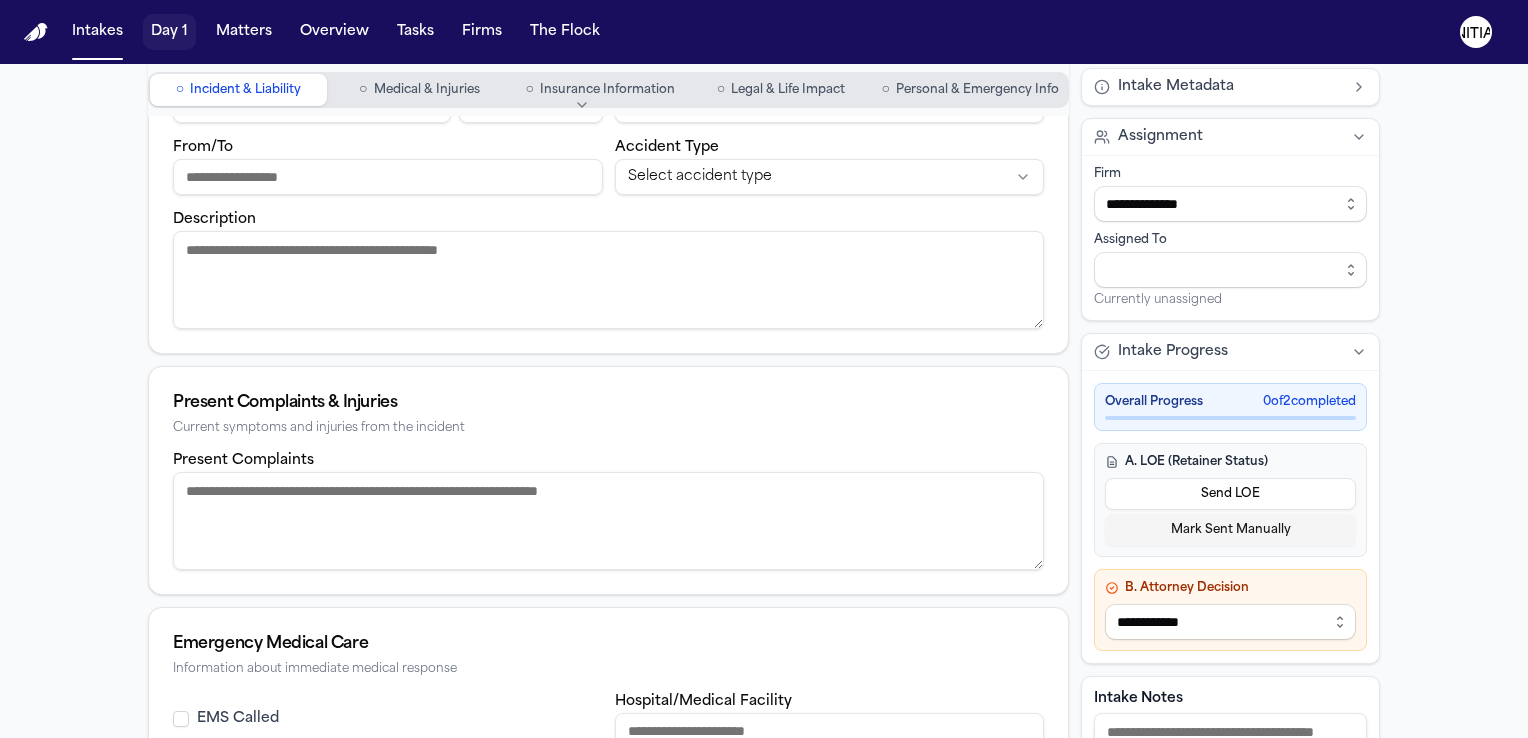 click on "Day 1" at bounding box center [169, 32] 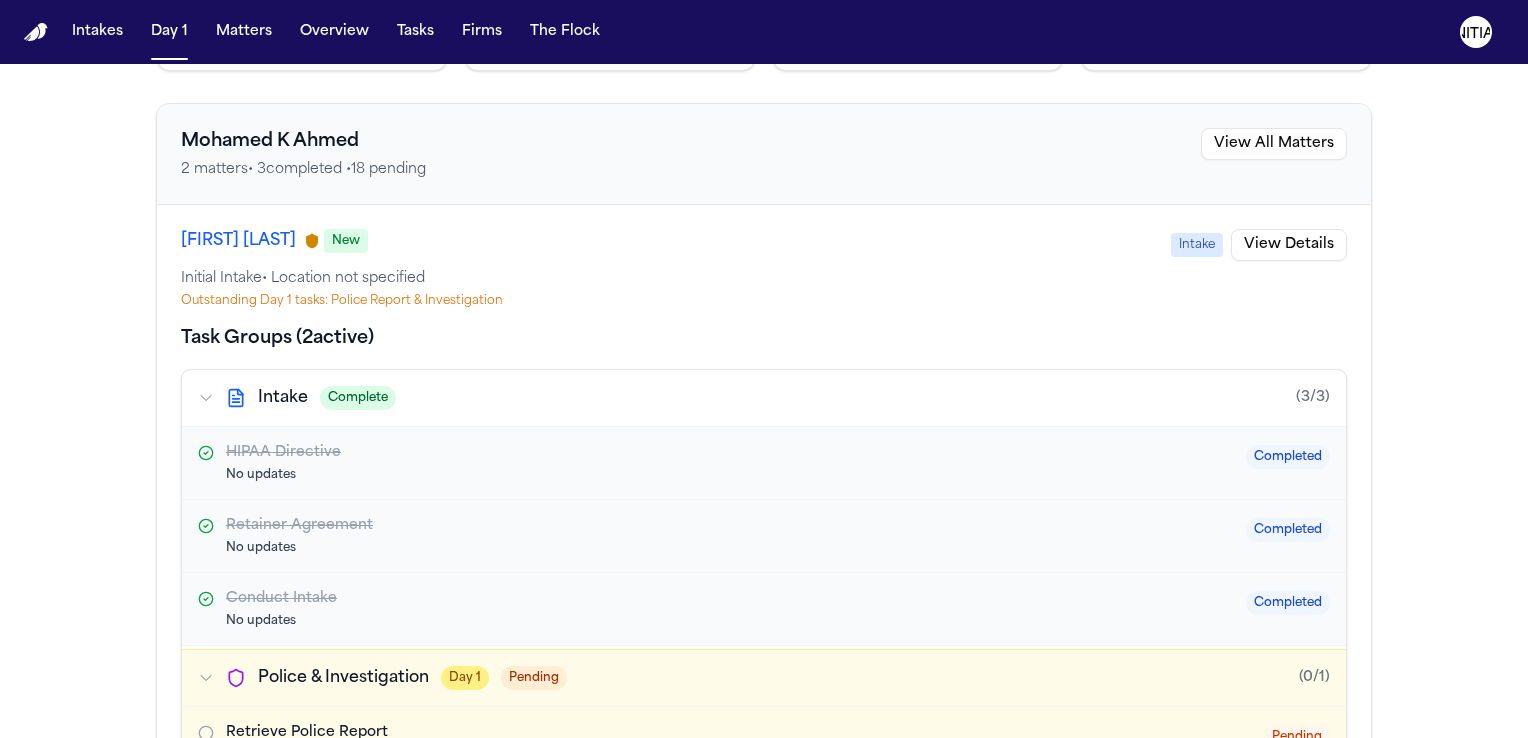 scroll, scrollTop: 0, scrollLeft: 0, axis: both 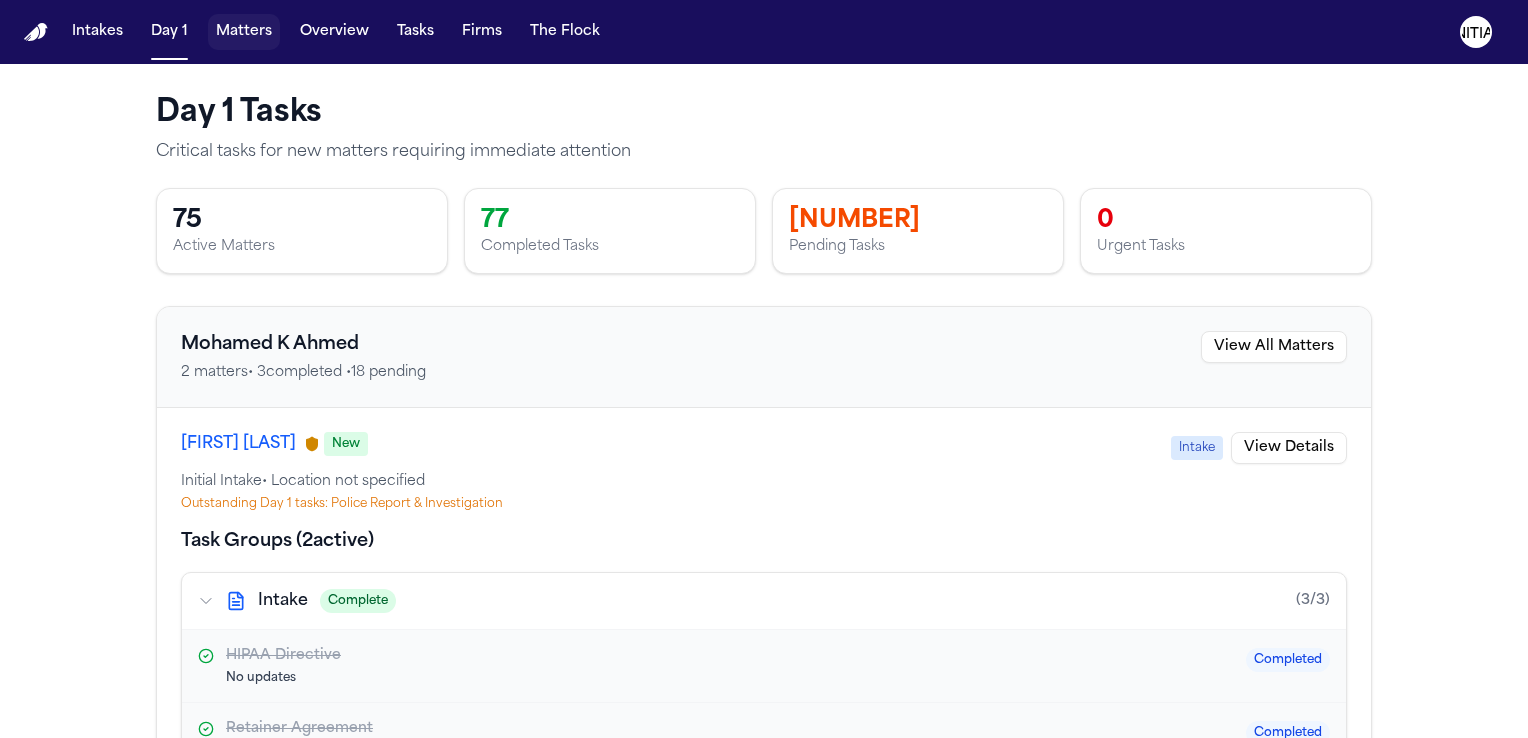 click on "Matters" at bounding box center [244, 32] 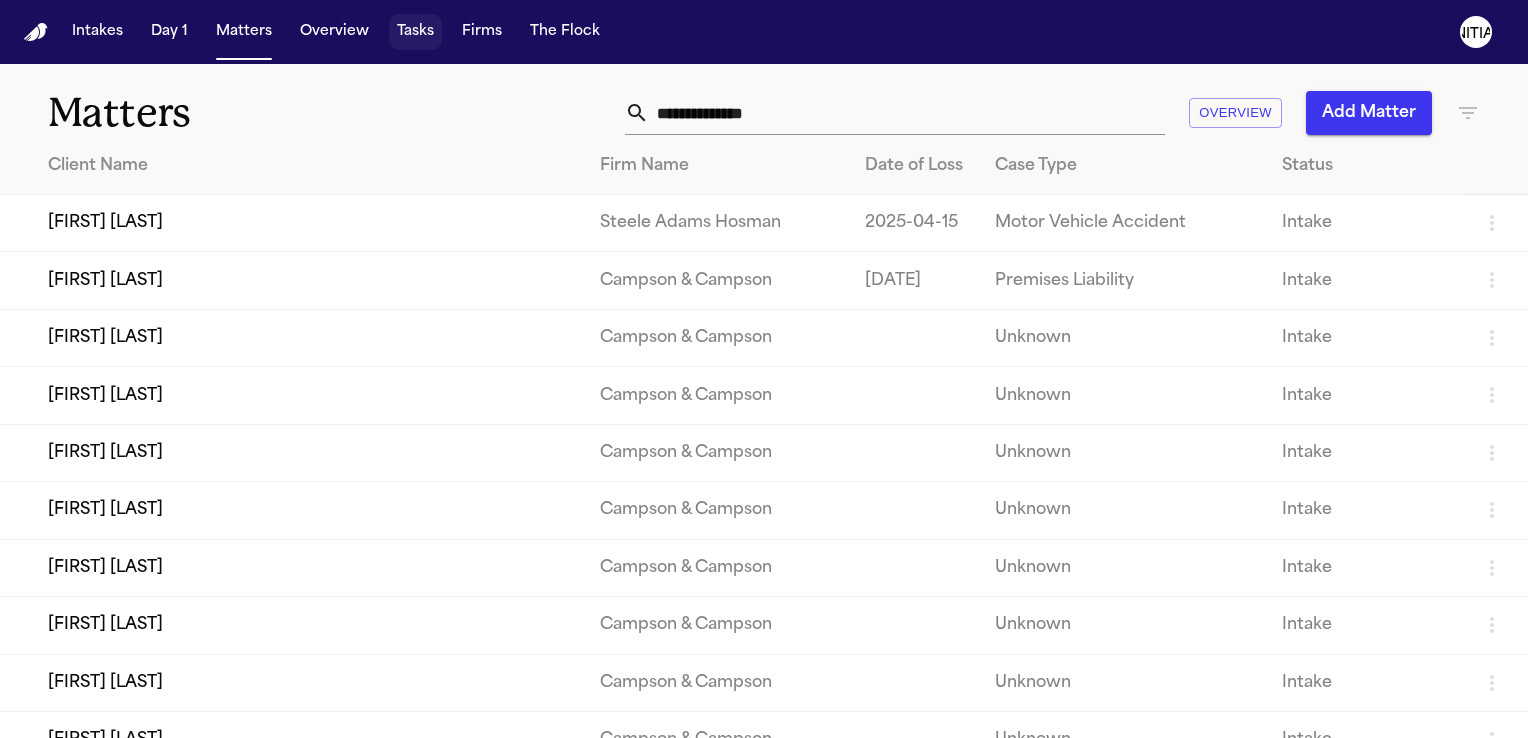 click on "Tasks" at bounding box center [415, 32] 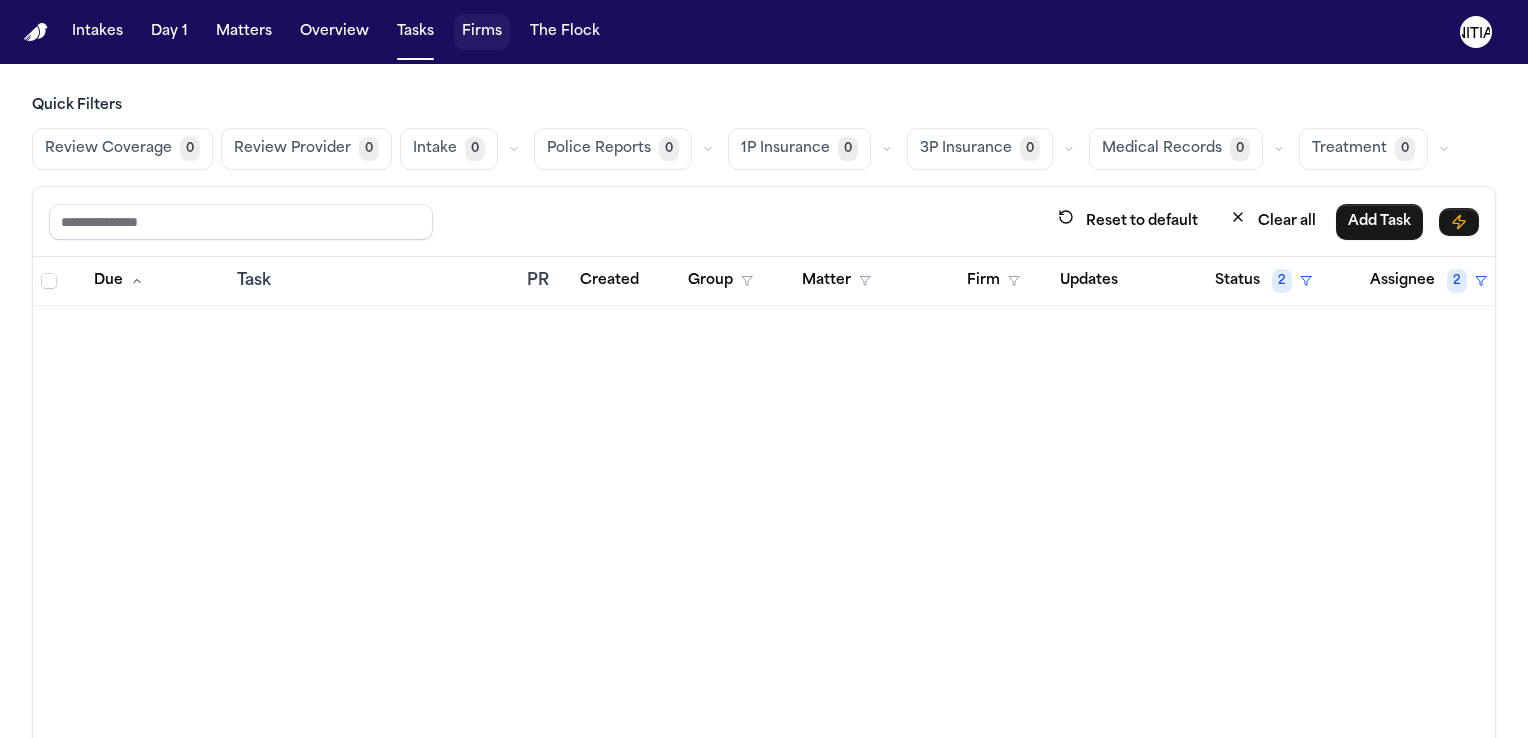 click on "Firms" at bounding box center [482, 32] 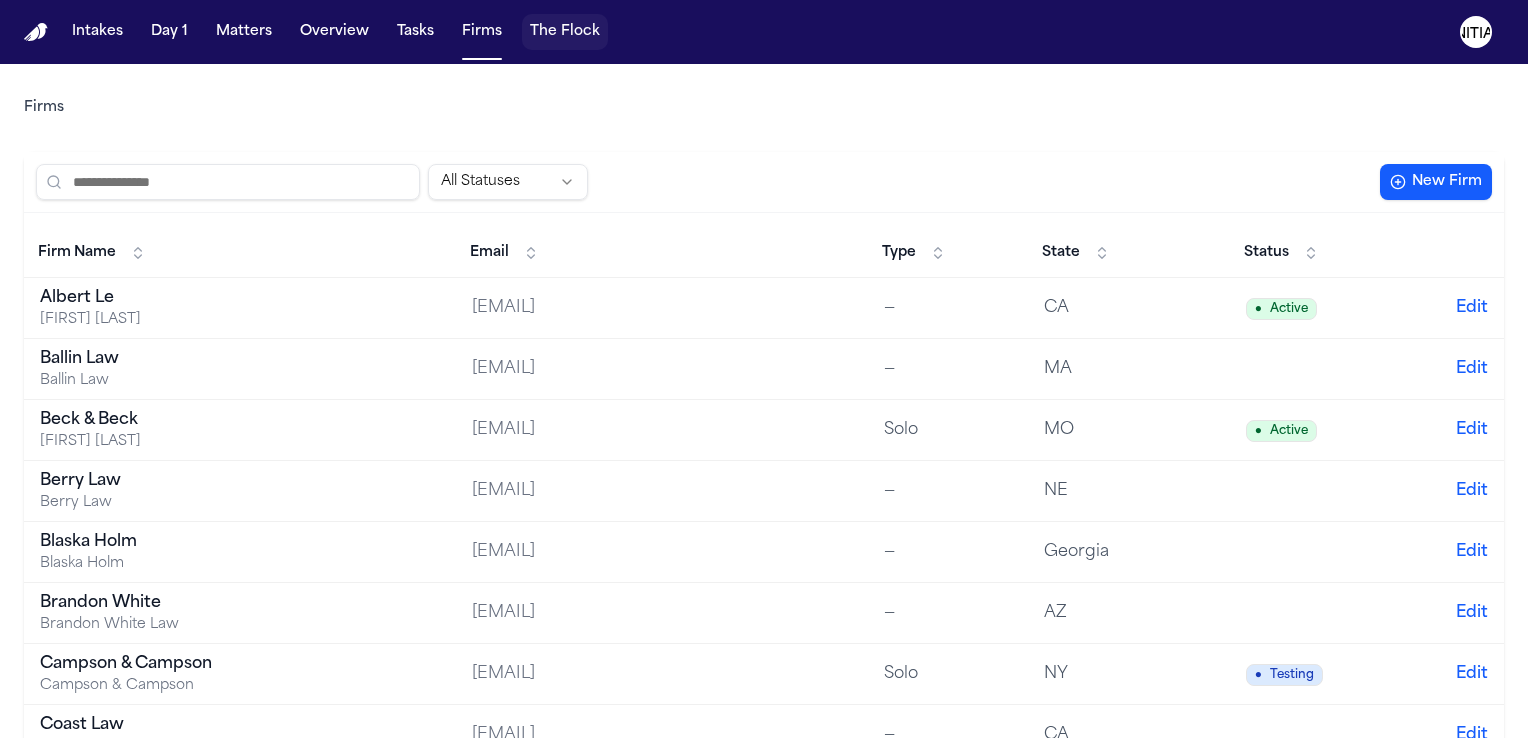 click on "The Flock" at bounding box center (565, 32) 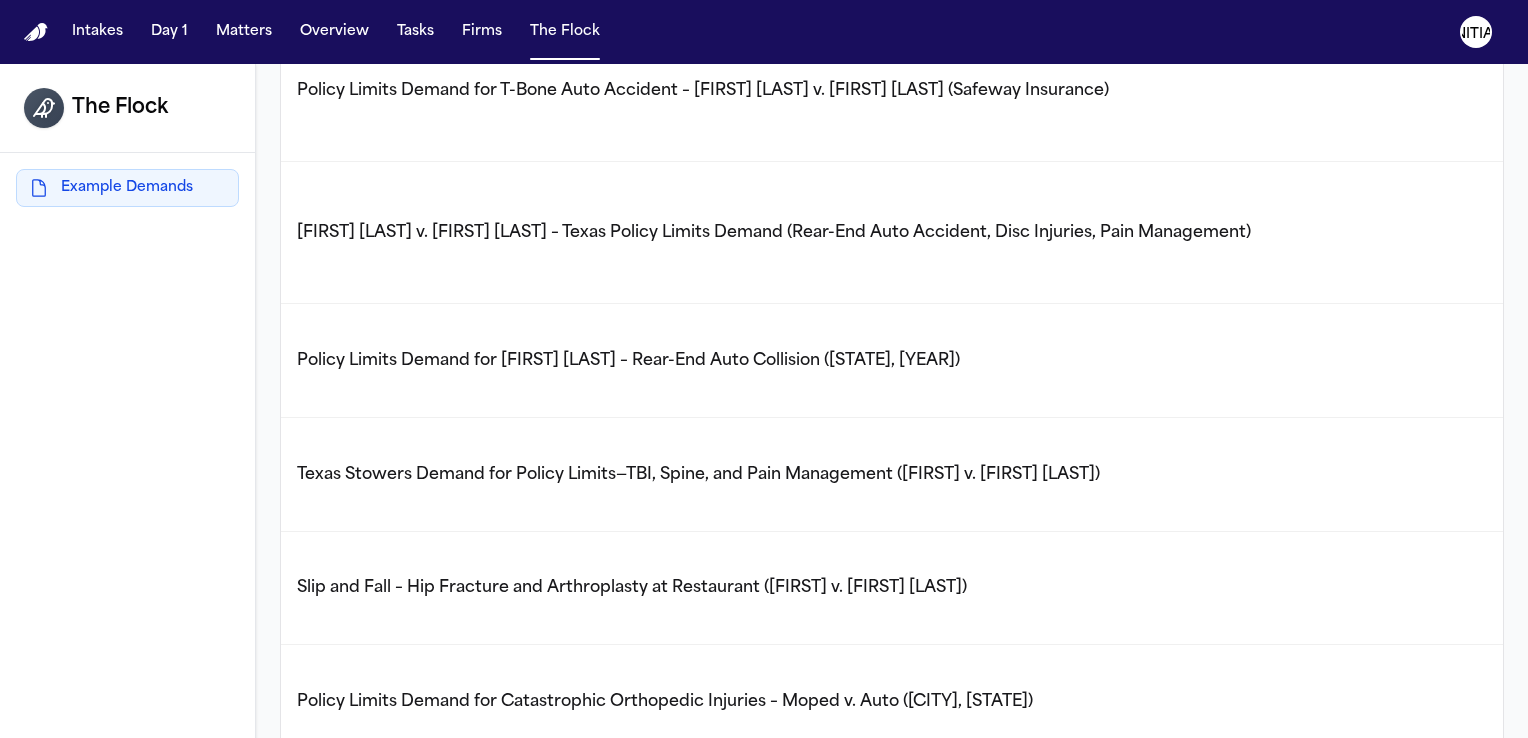 scroll, scrollTop: 0, scrollLeft: 0, axis: both 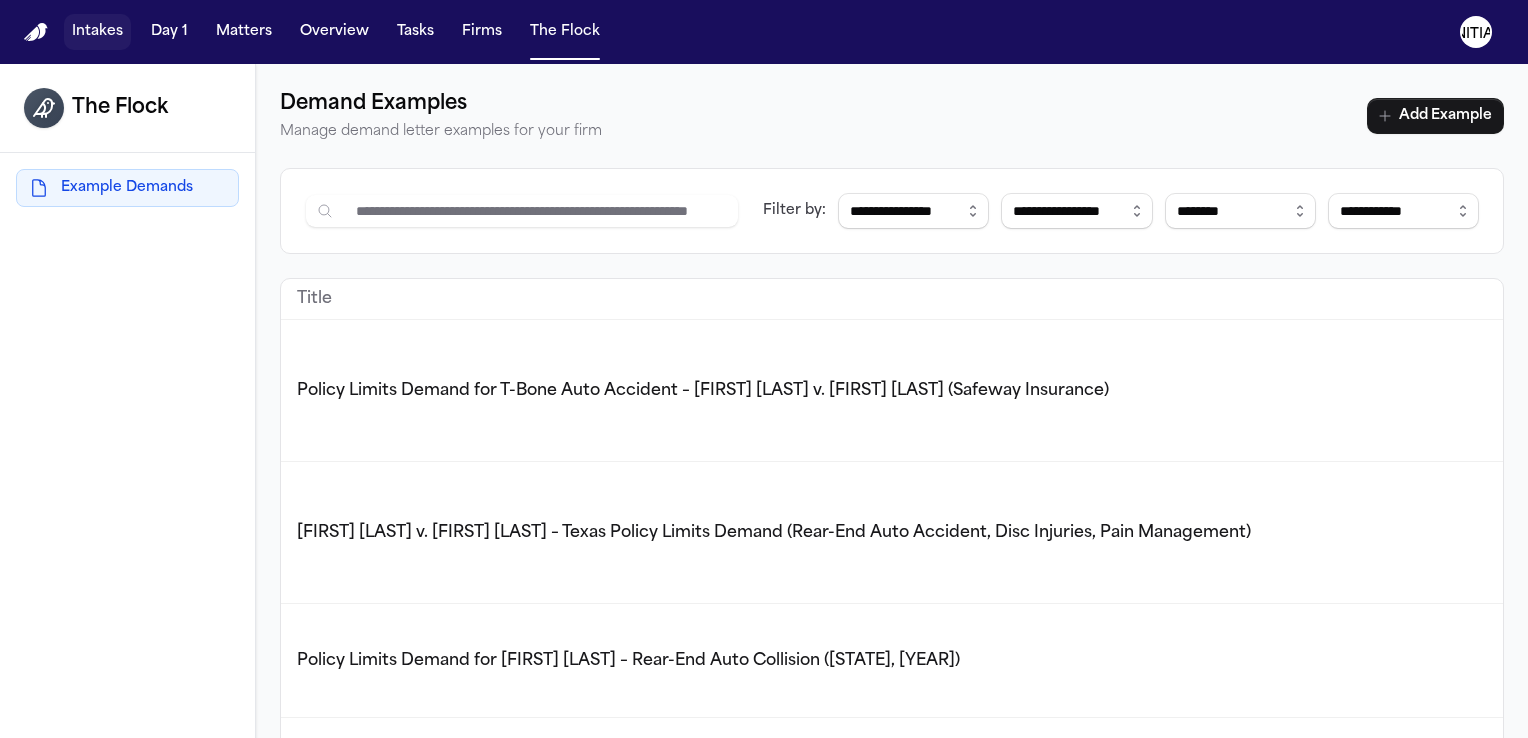 click on "Intakes" at bounding box center (97, 32) 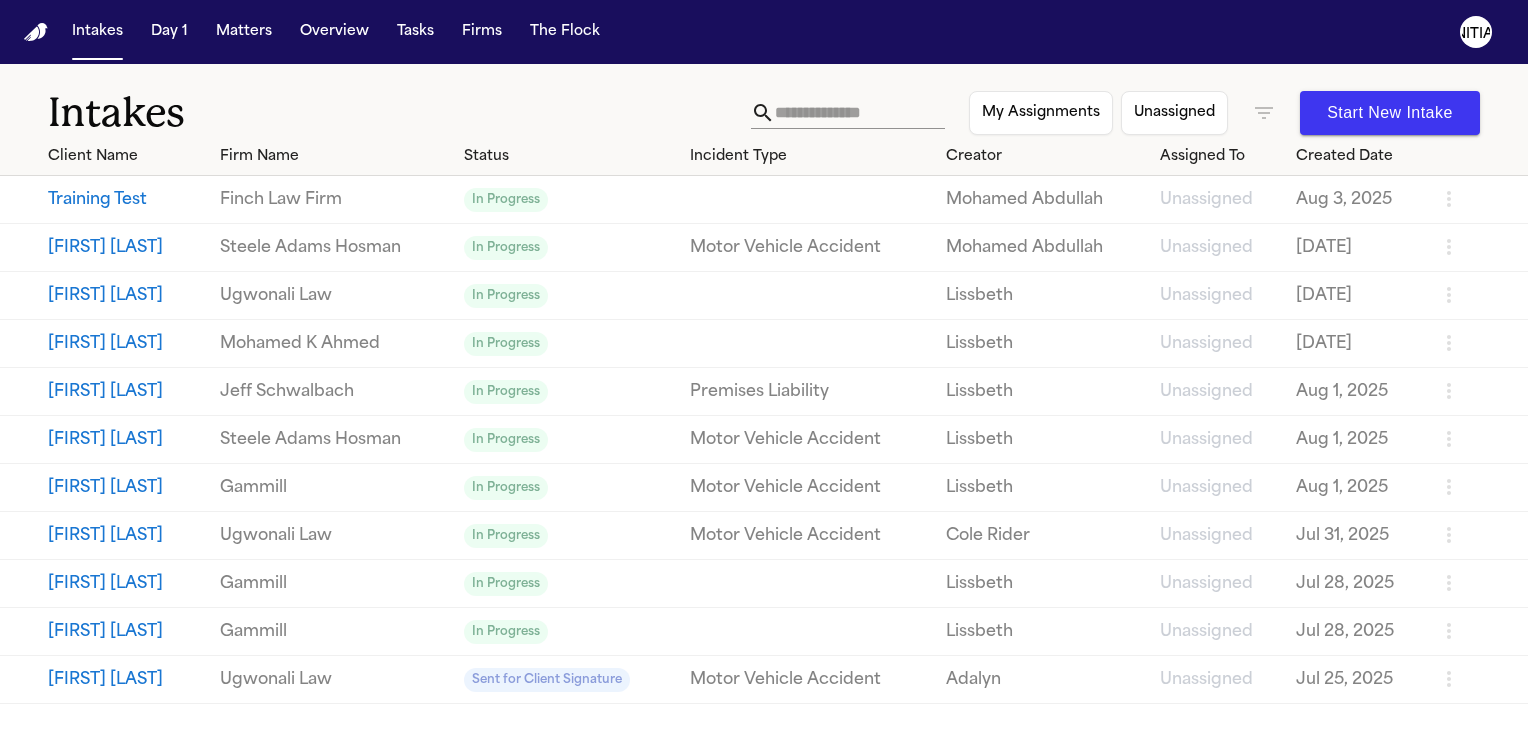 click on "Training Test" at bounding box center (126, 200) 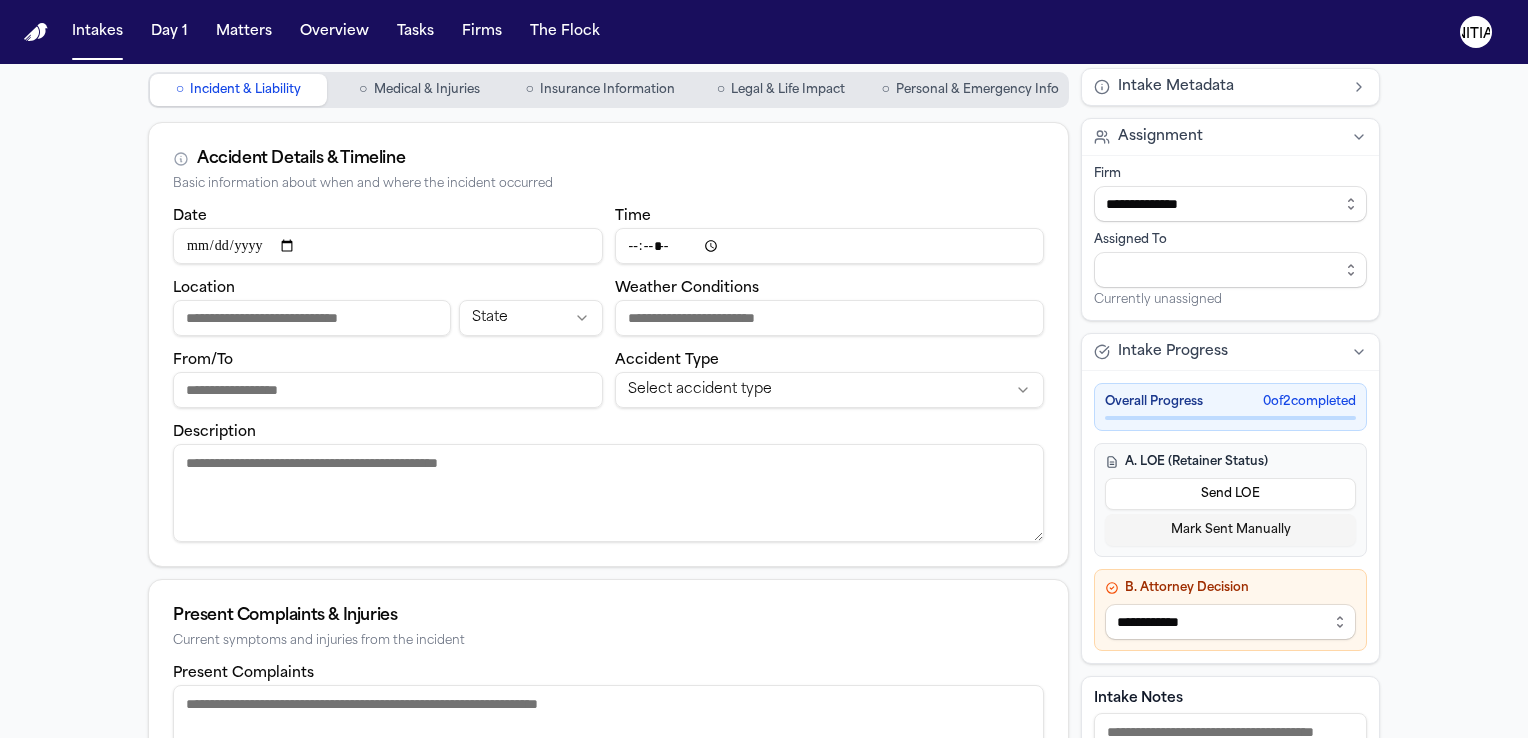 scroll, scrollTop: 0, scrollLeft: 0, axis: both 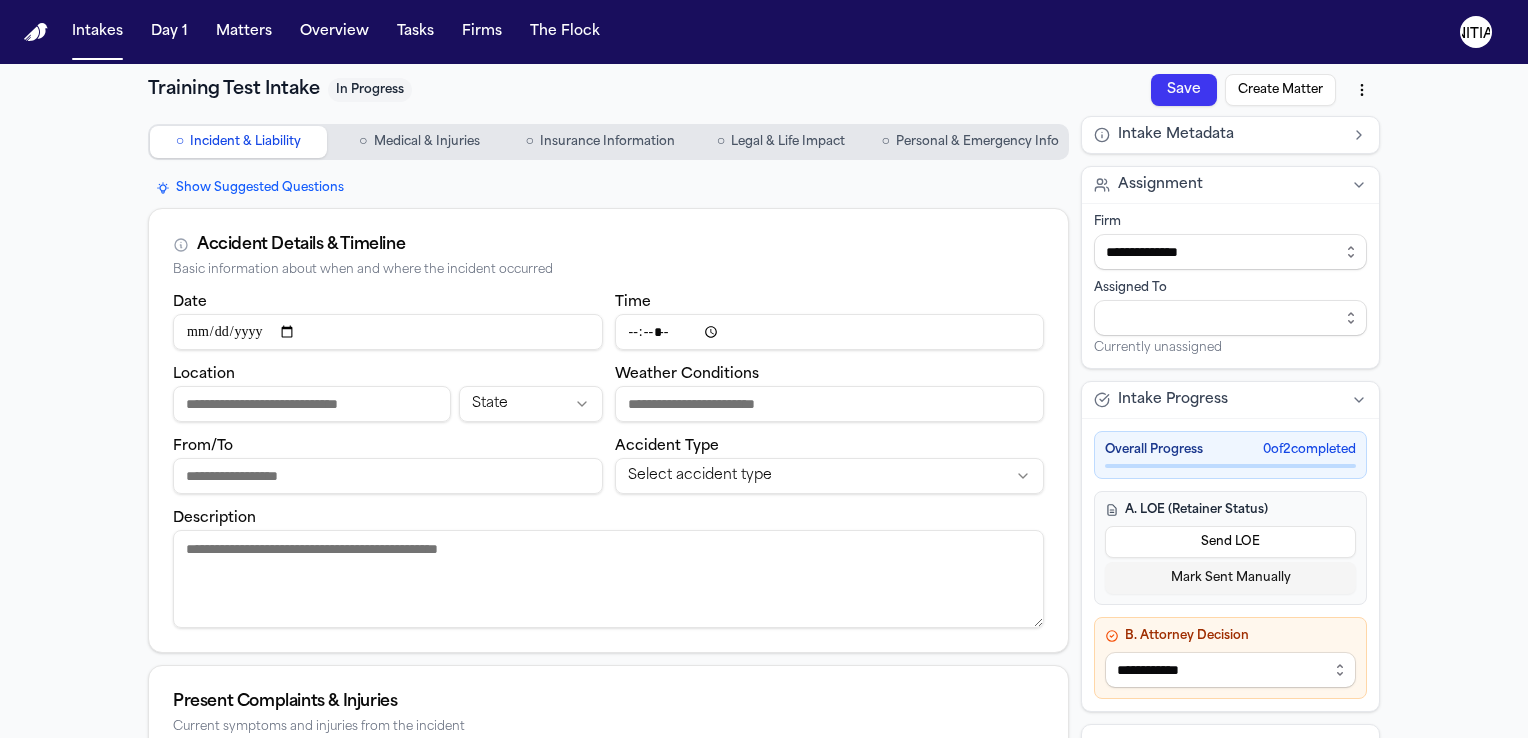 click on "**********" at bounding box center (764, 369) 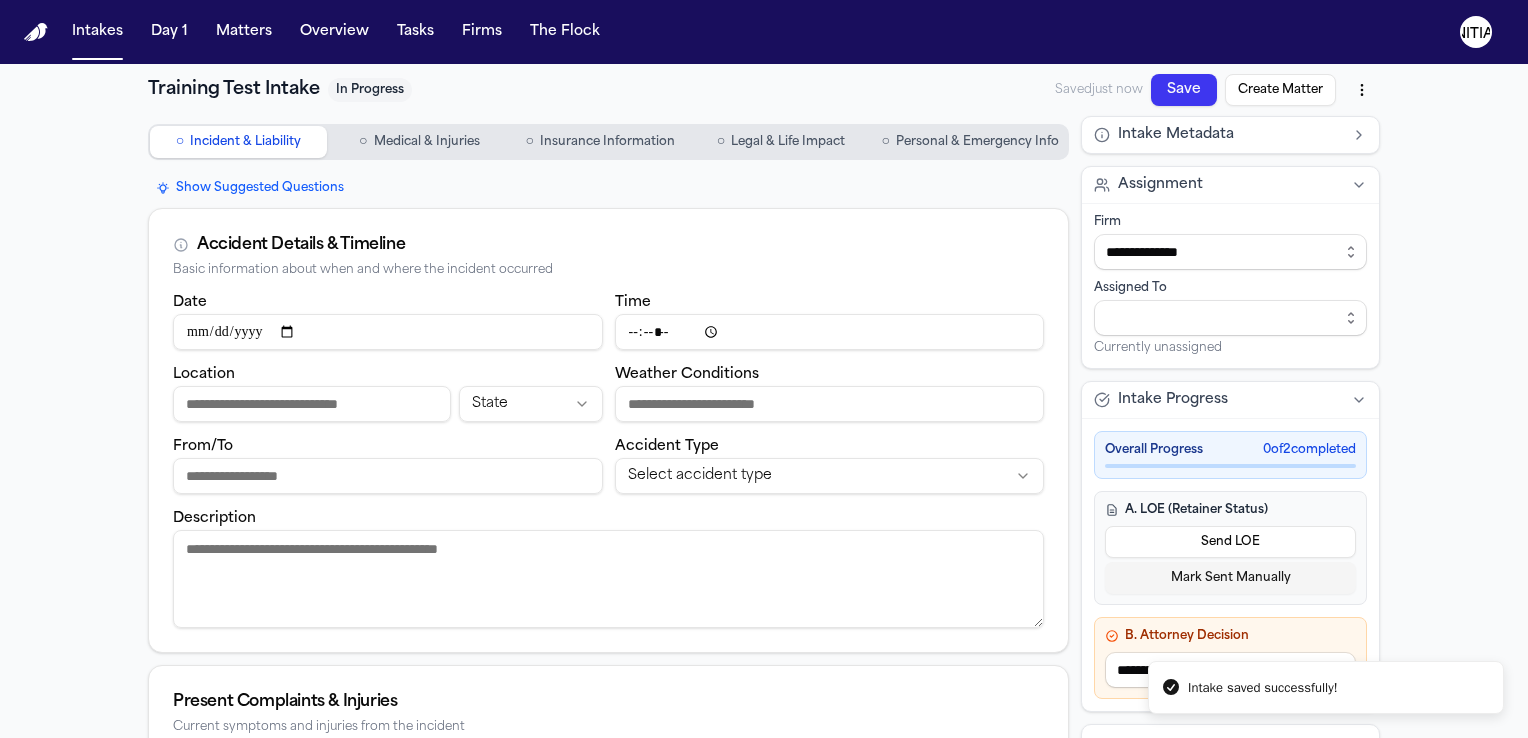 click on "**********" at bounding box center [764, 369] 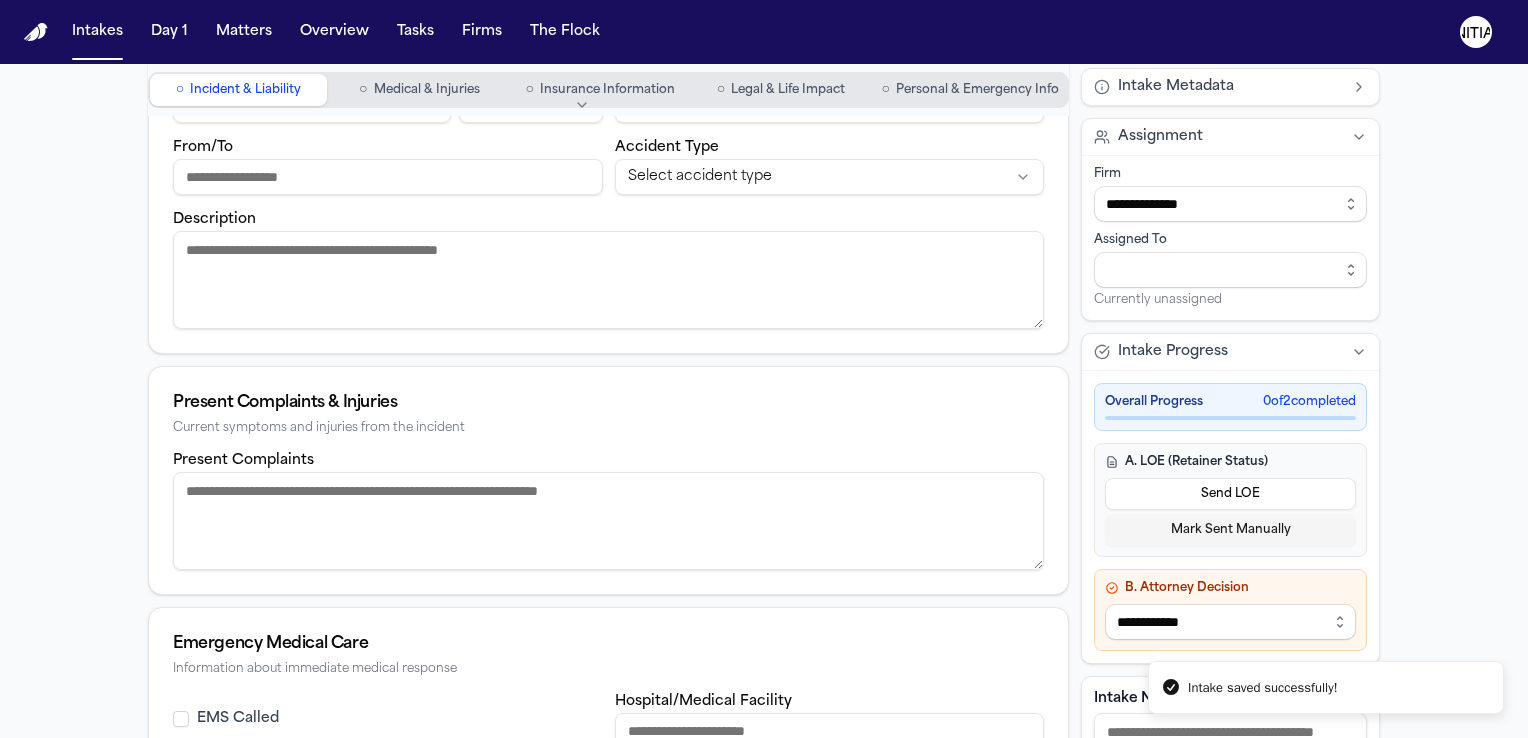 scroll, scrollTop: 0, scrollLeft: 0, axis: both 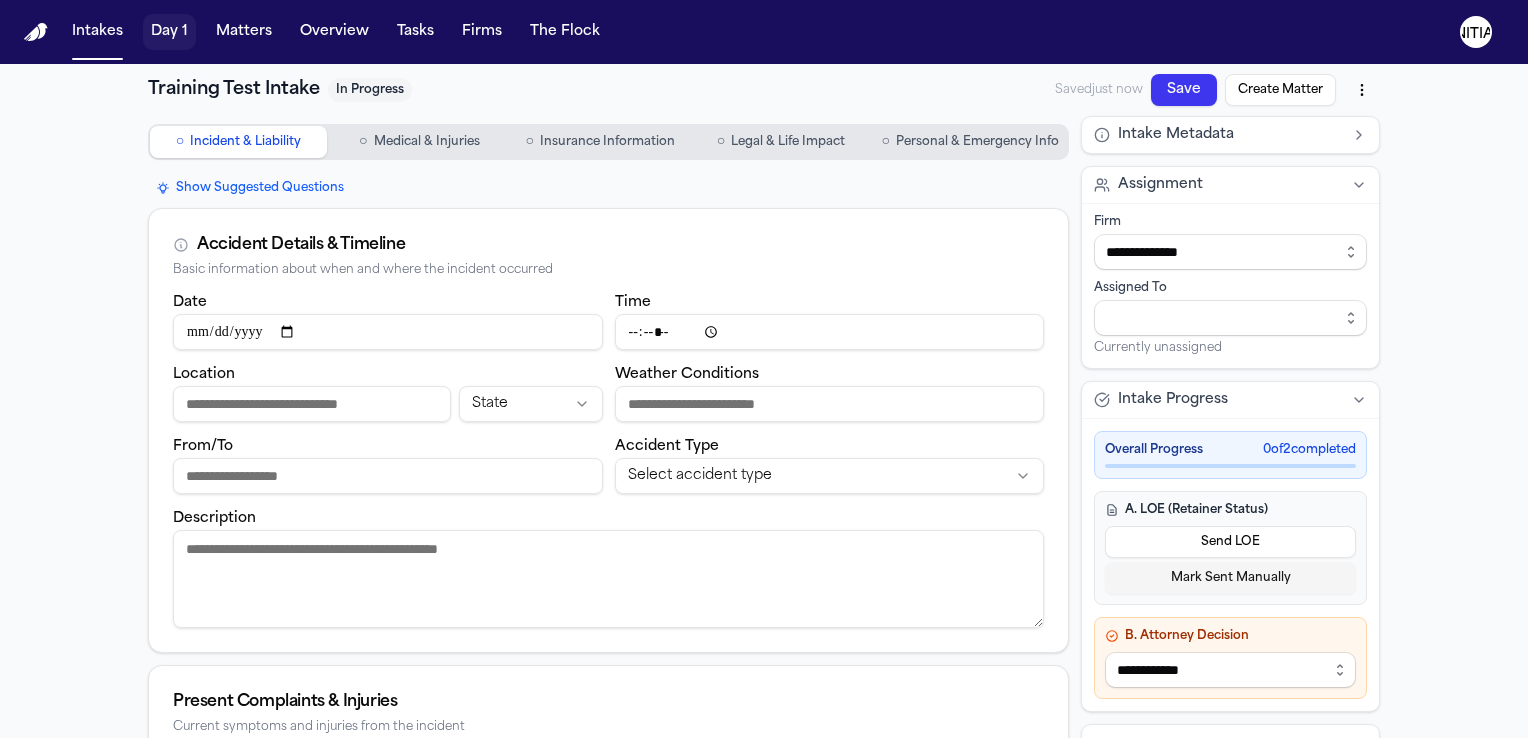 click on "Day 1" at bounding box center [169, 32] 